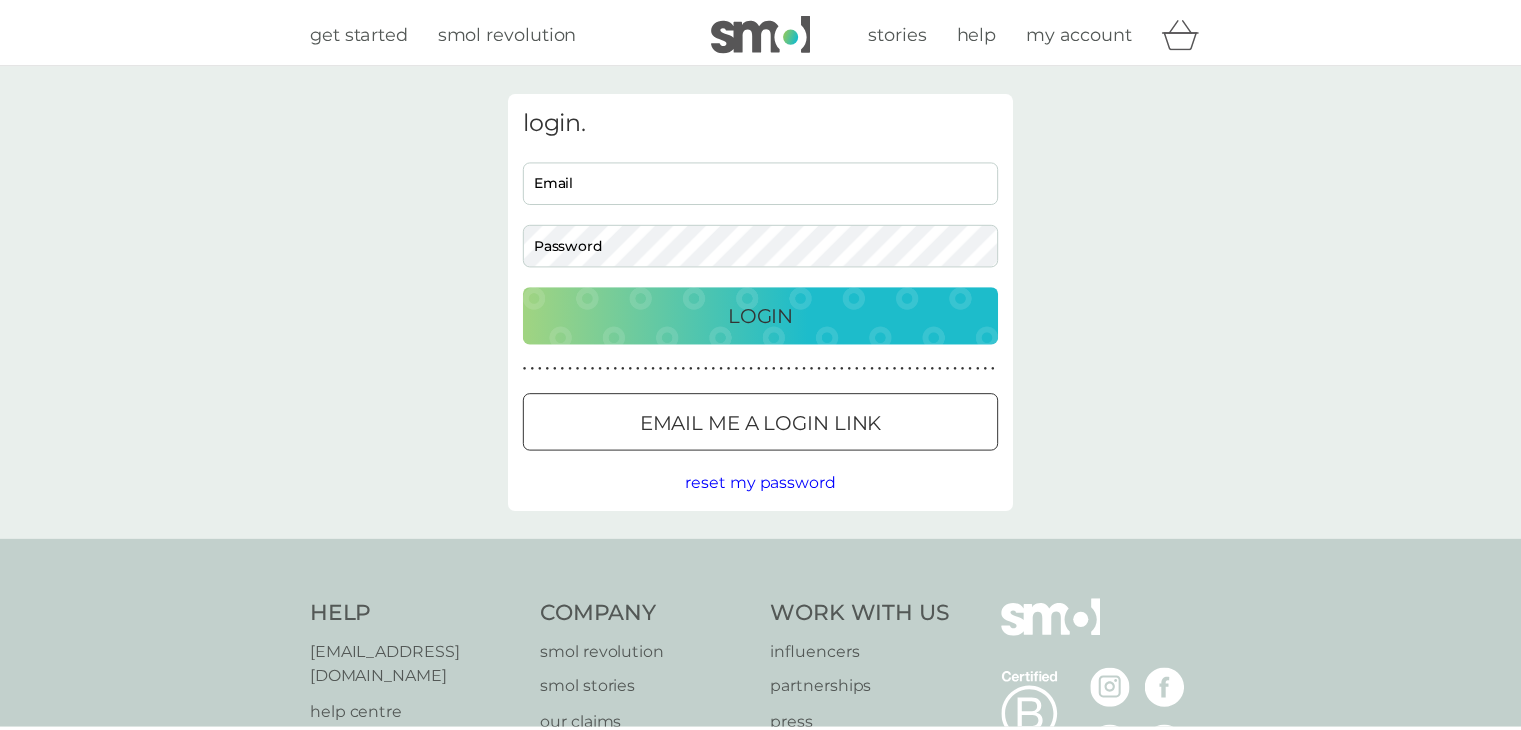scroll, scrollTop: 0, scrollLeft: 0, axis: both 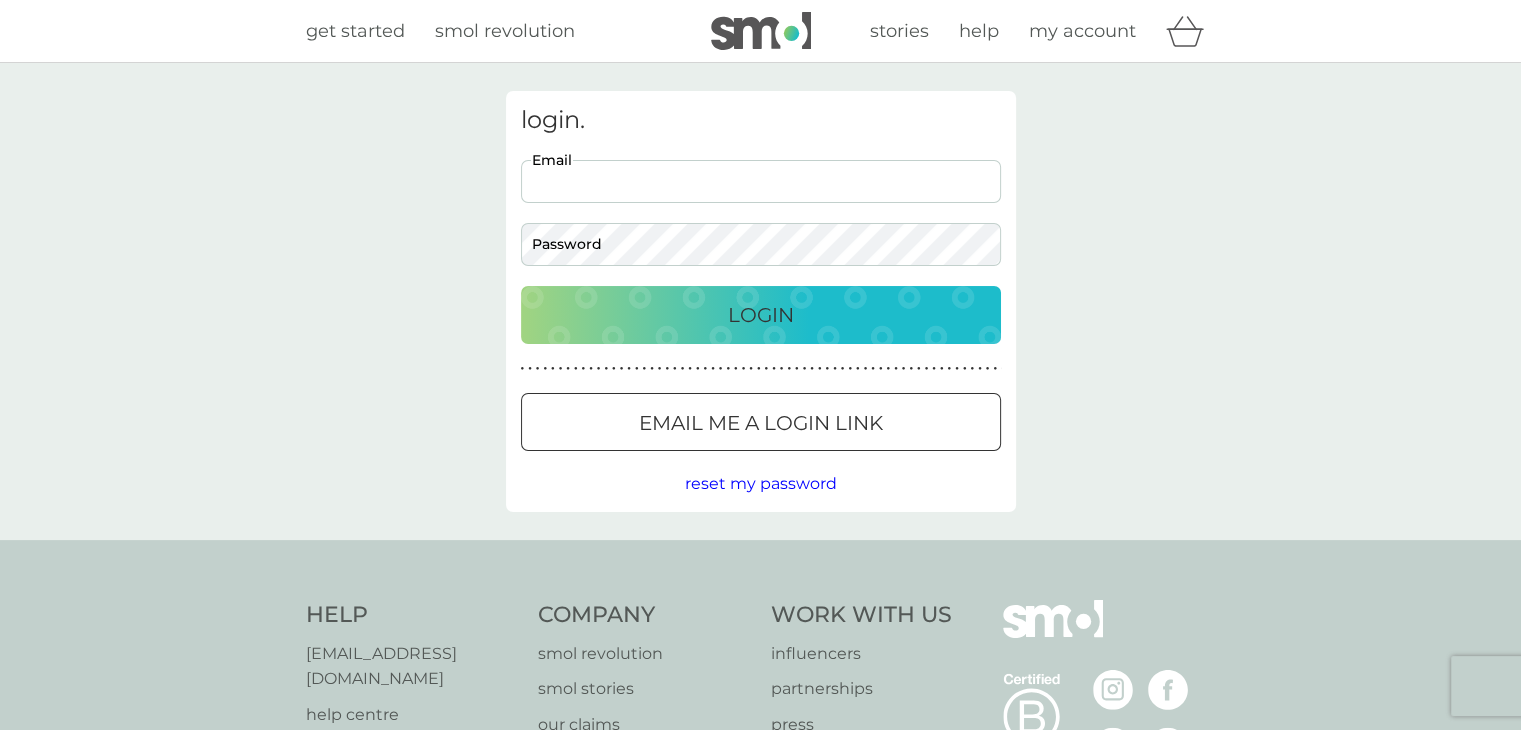 click on "Email" at bounding box center (761, 181) 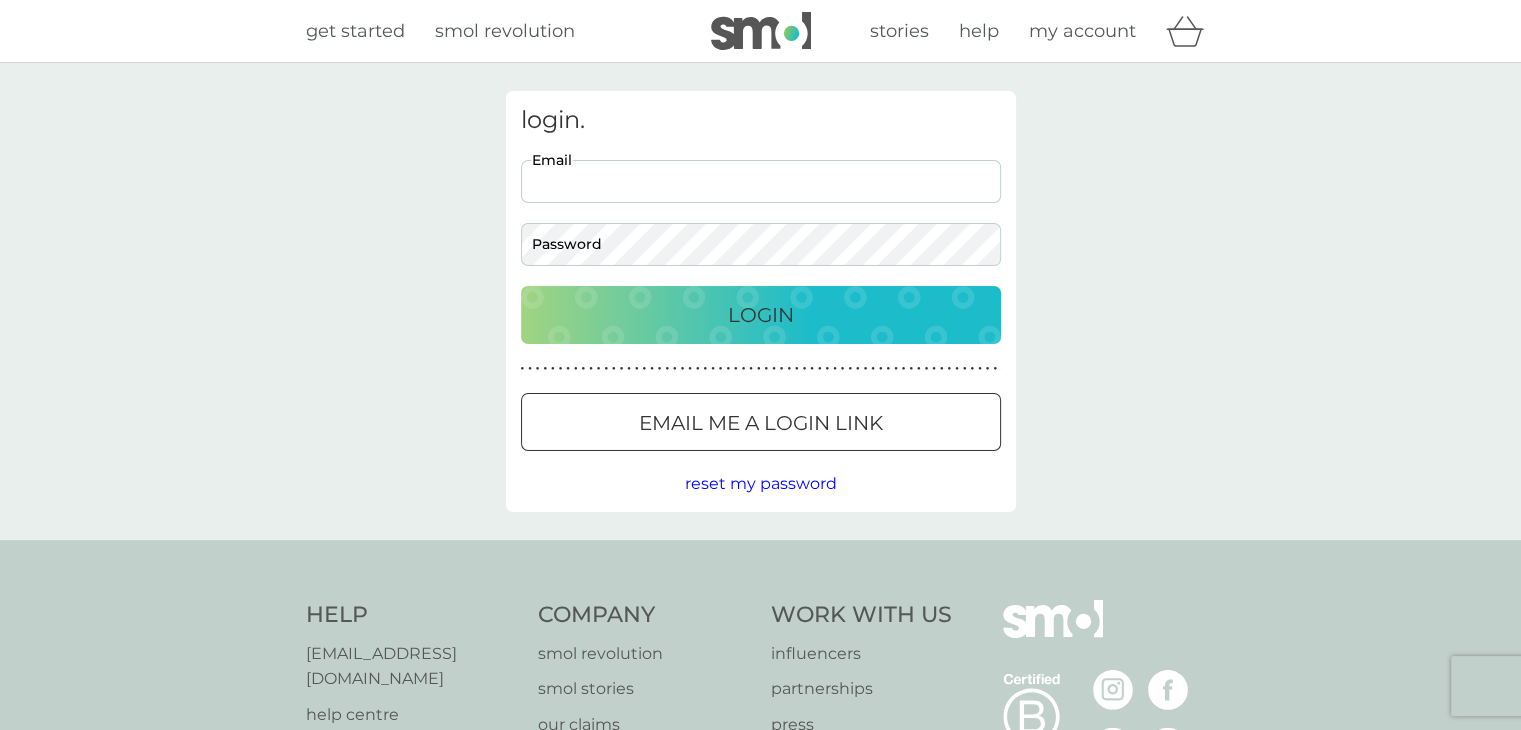 type on "locumvr@gmail.com" 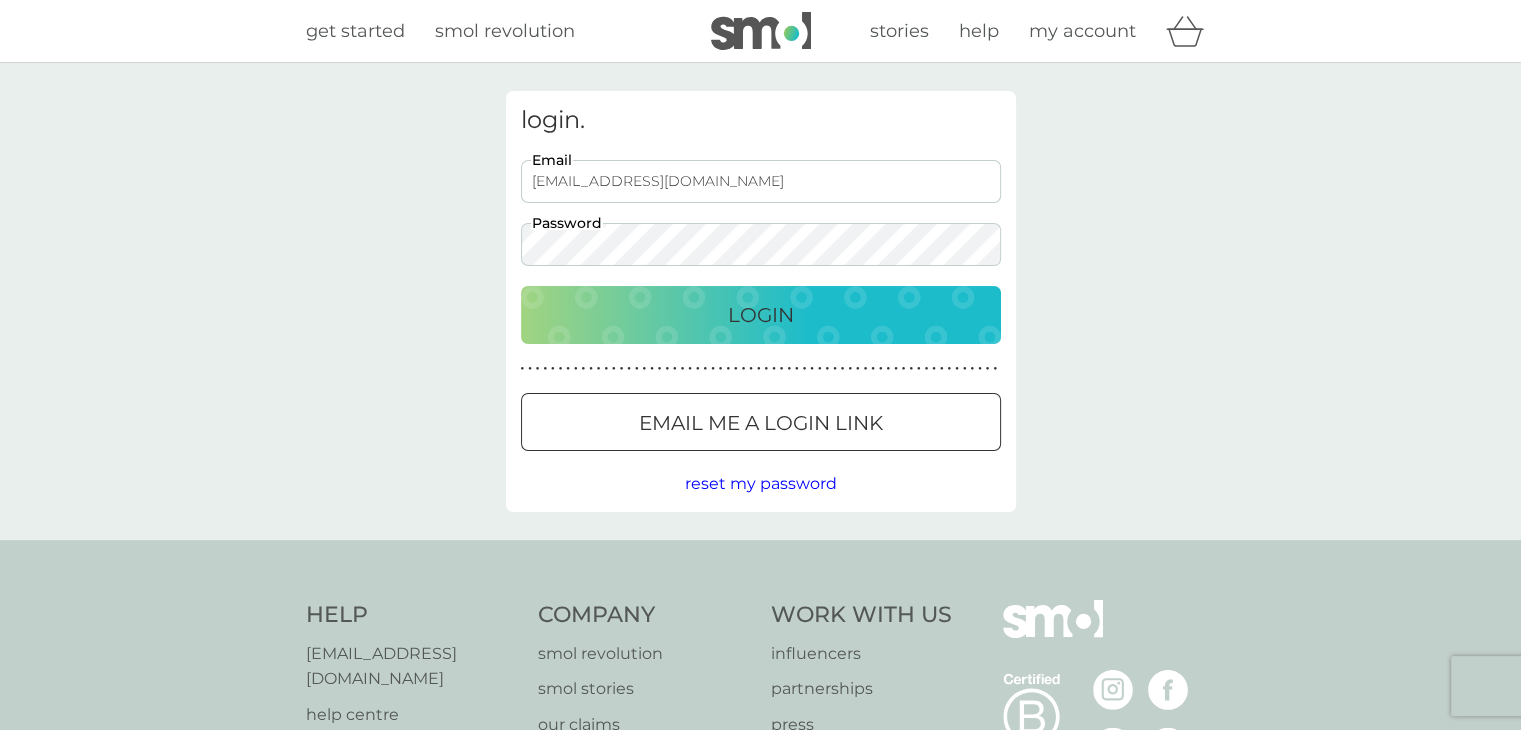 click on "Login" at bounding box center (761, 315) 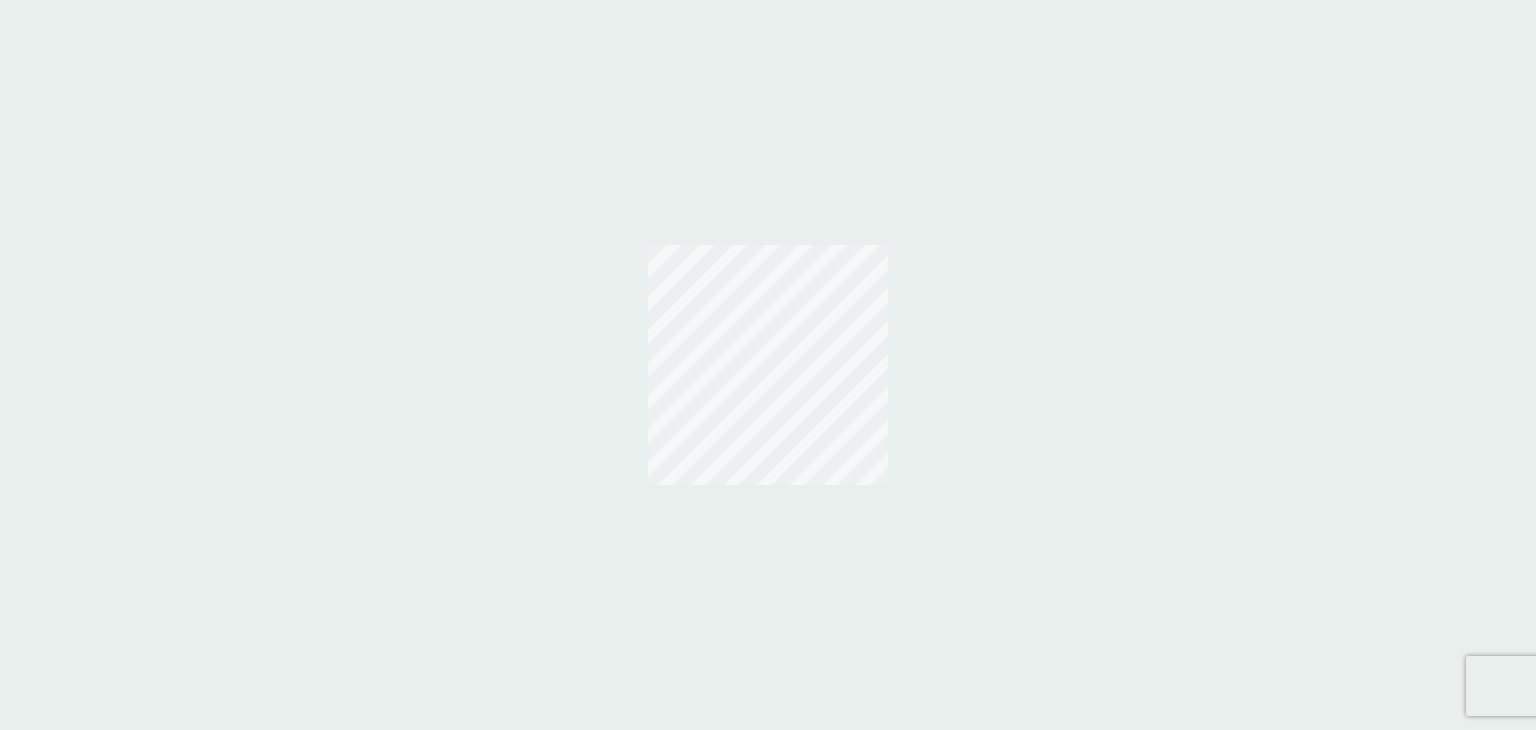 scroll, scrollTop: 0, scrollLeft: 0, axis: both 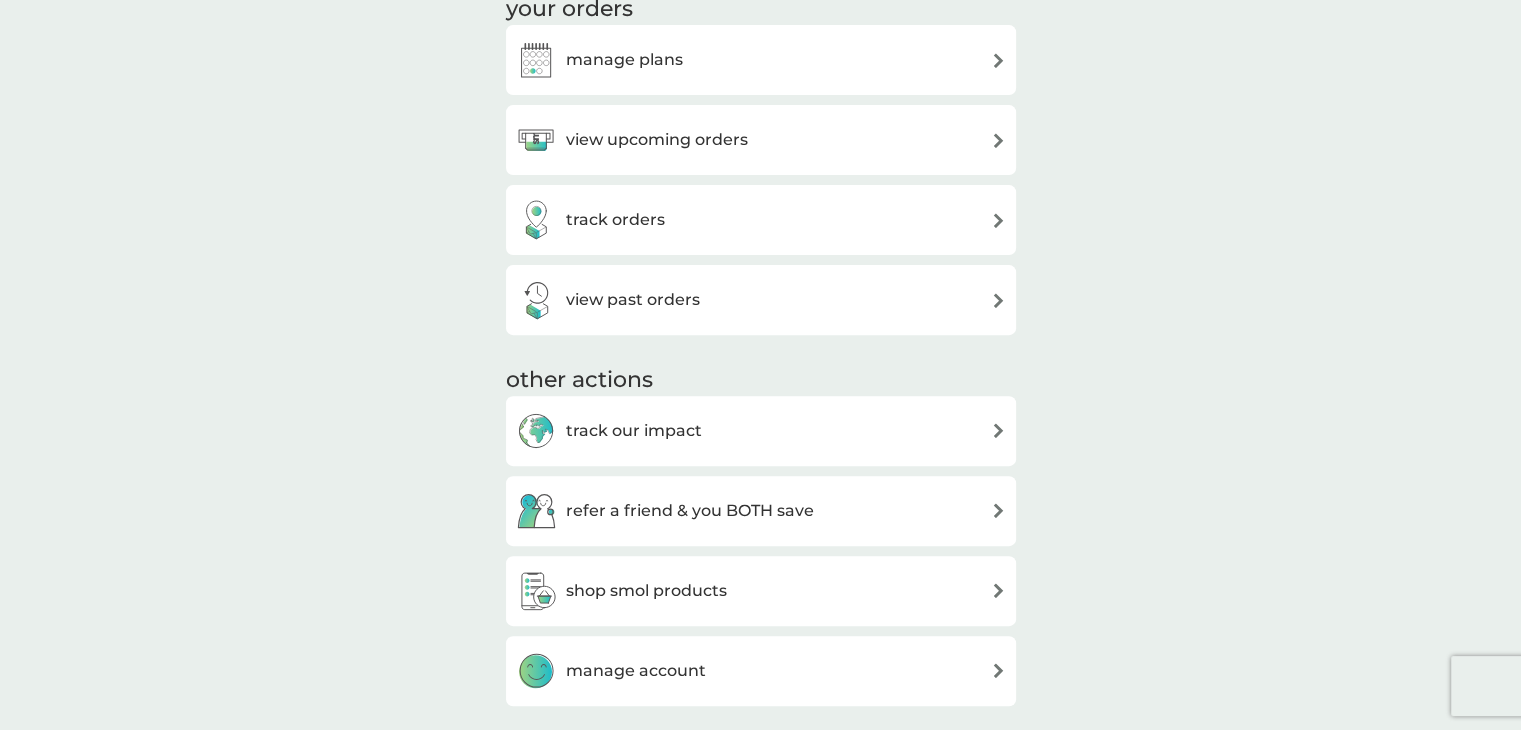 click at bounding box center (998, 140) 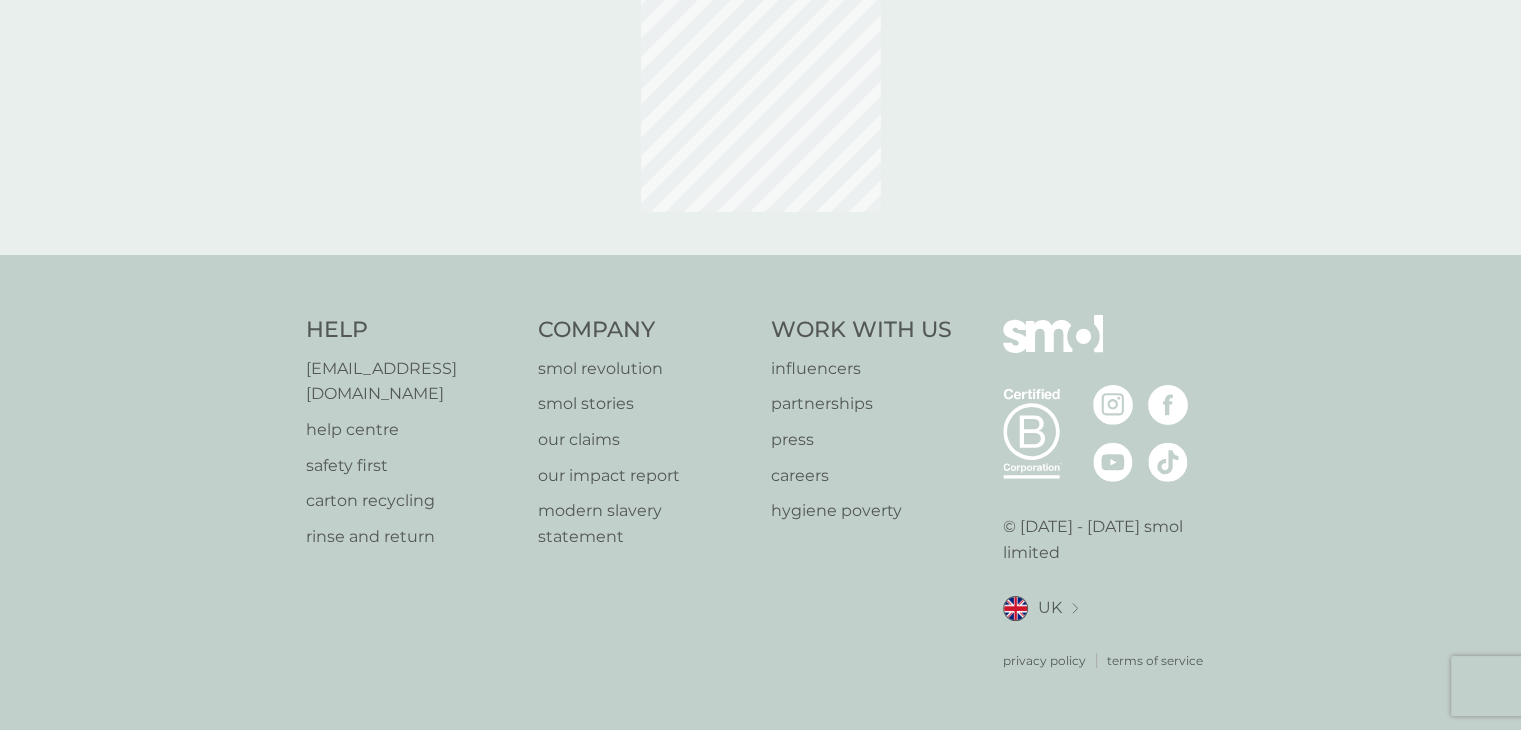 scroll, scrollTop: 0, scrollLeft: 0, axis: both 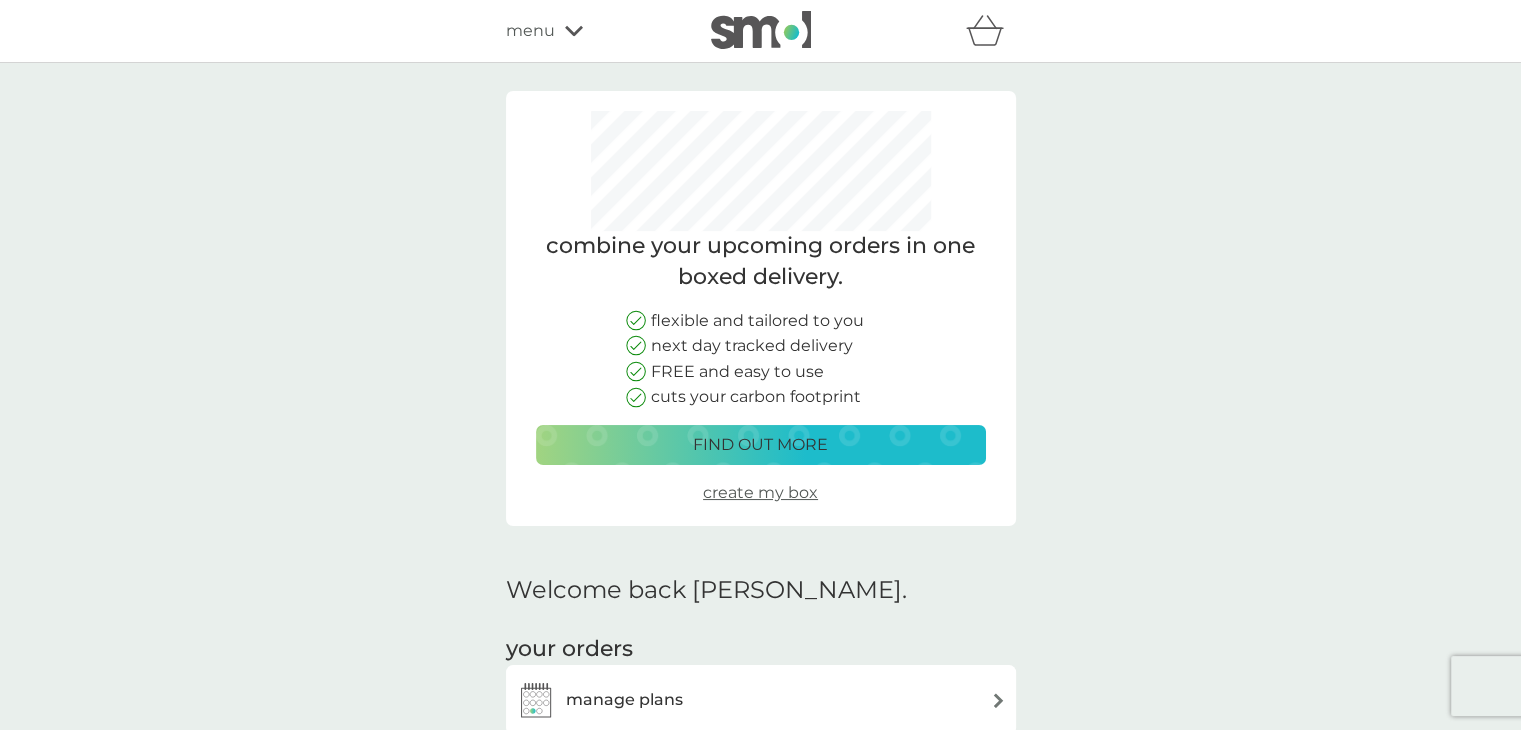 click on "create my box" at bounding box center (760, 492) 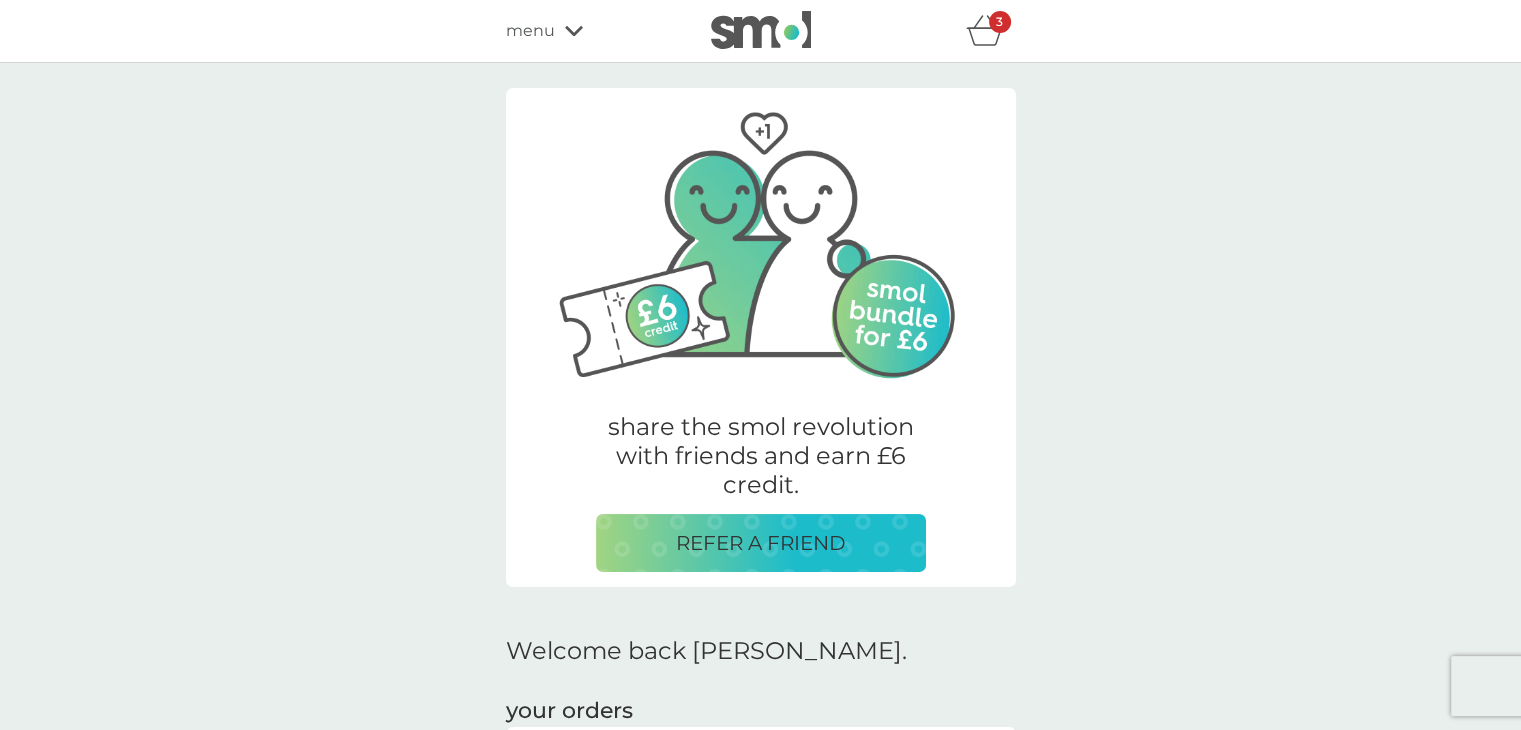 click on "3" at bounding box center [999, 22] 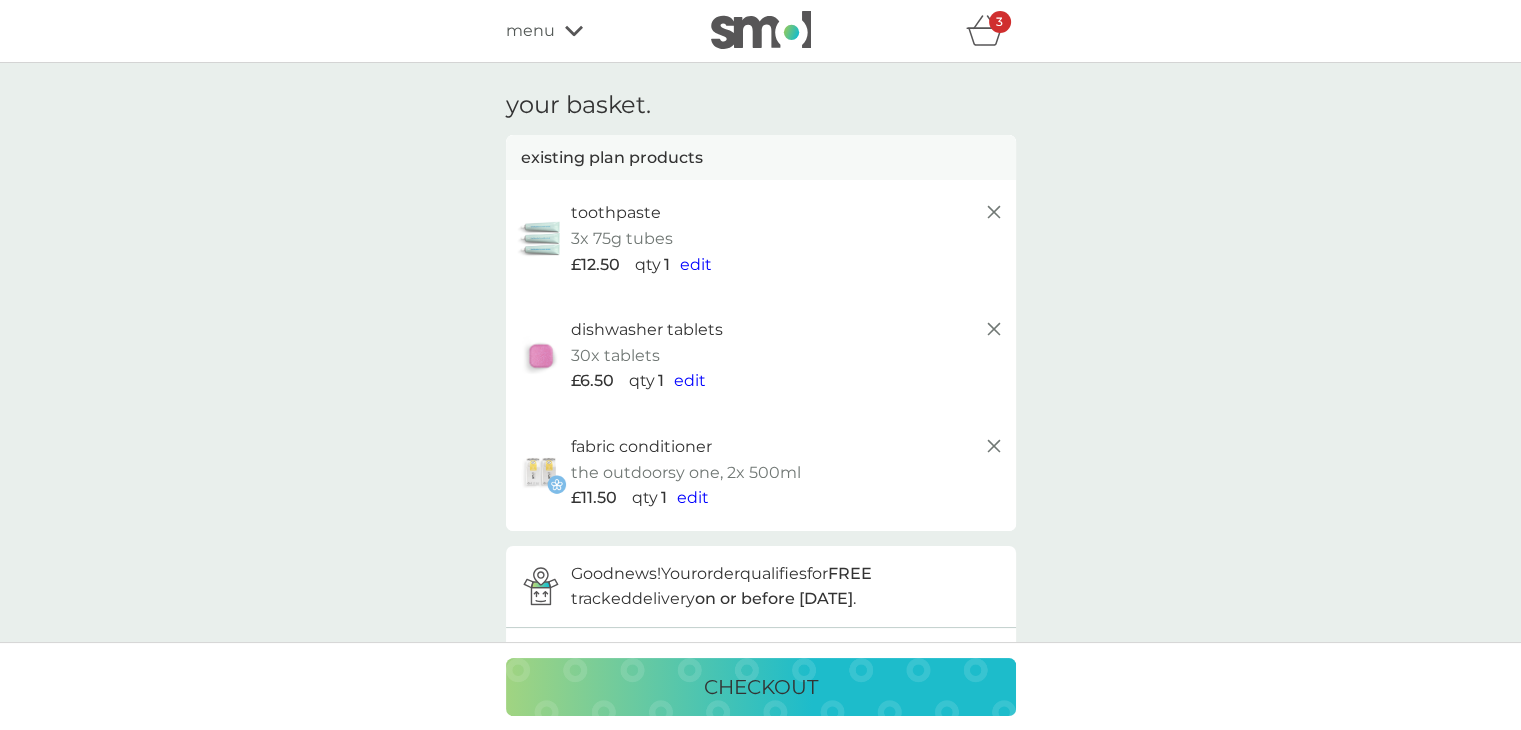 click 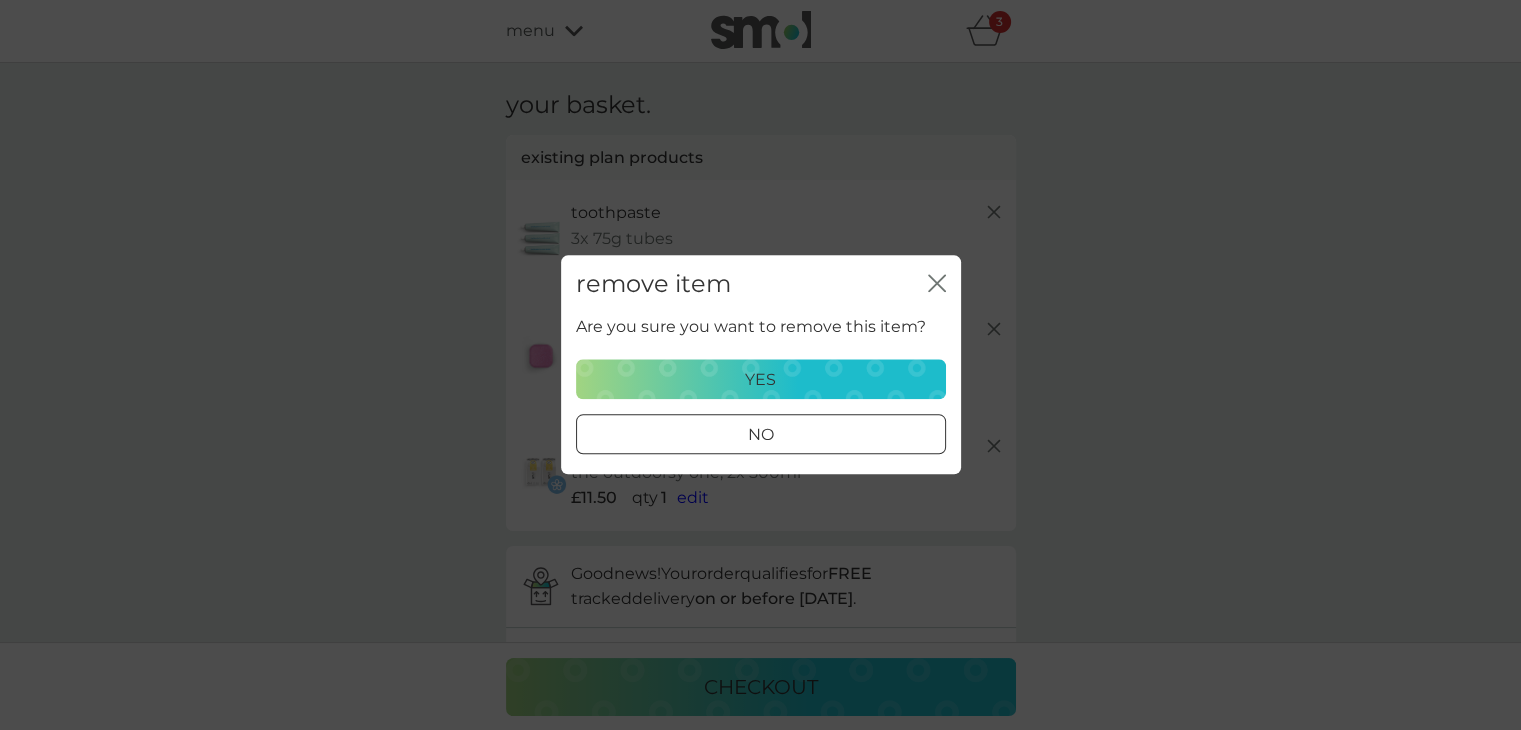 click on "yes" at bounding box center (760, 380) 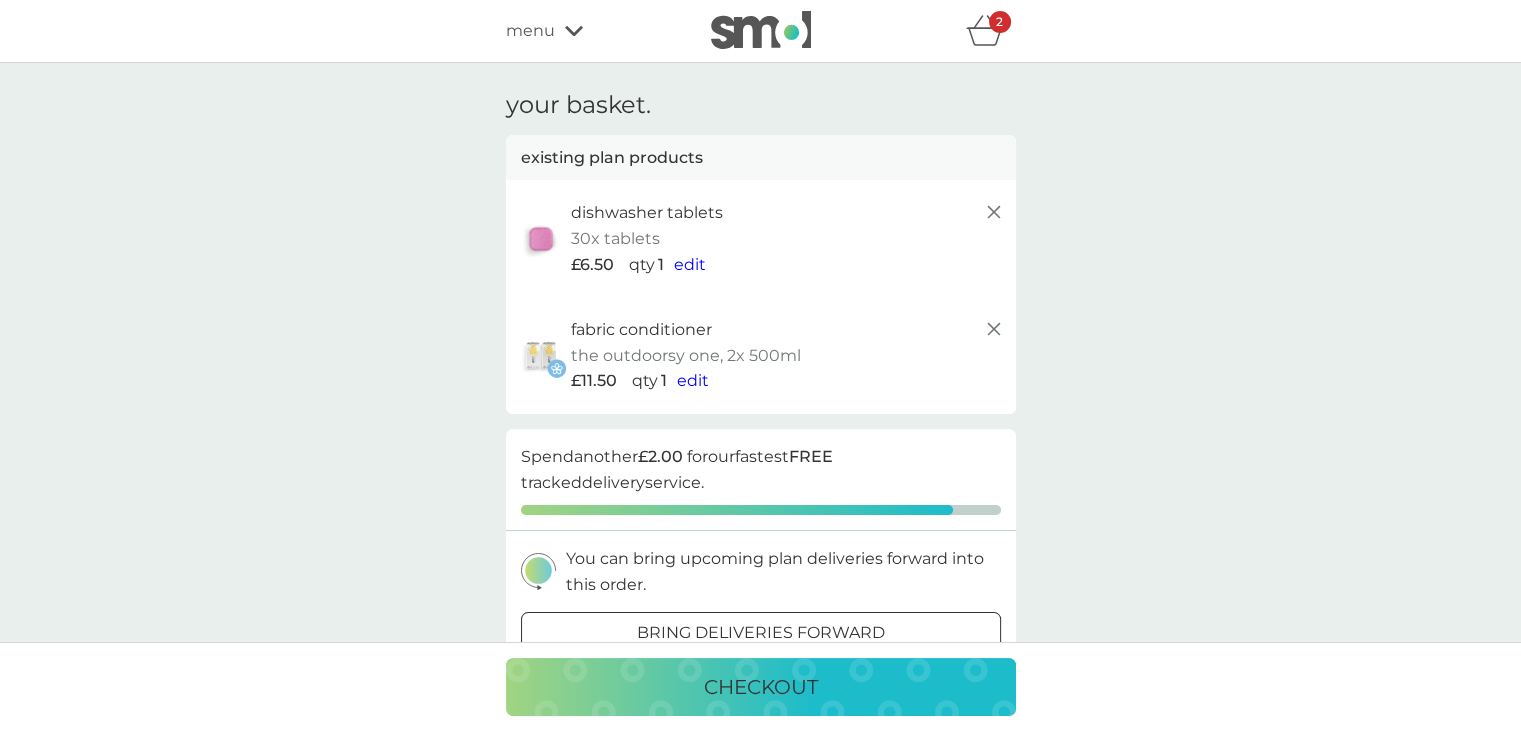 click 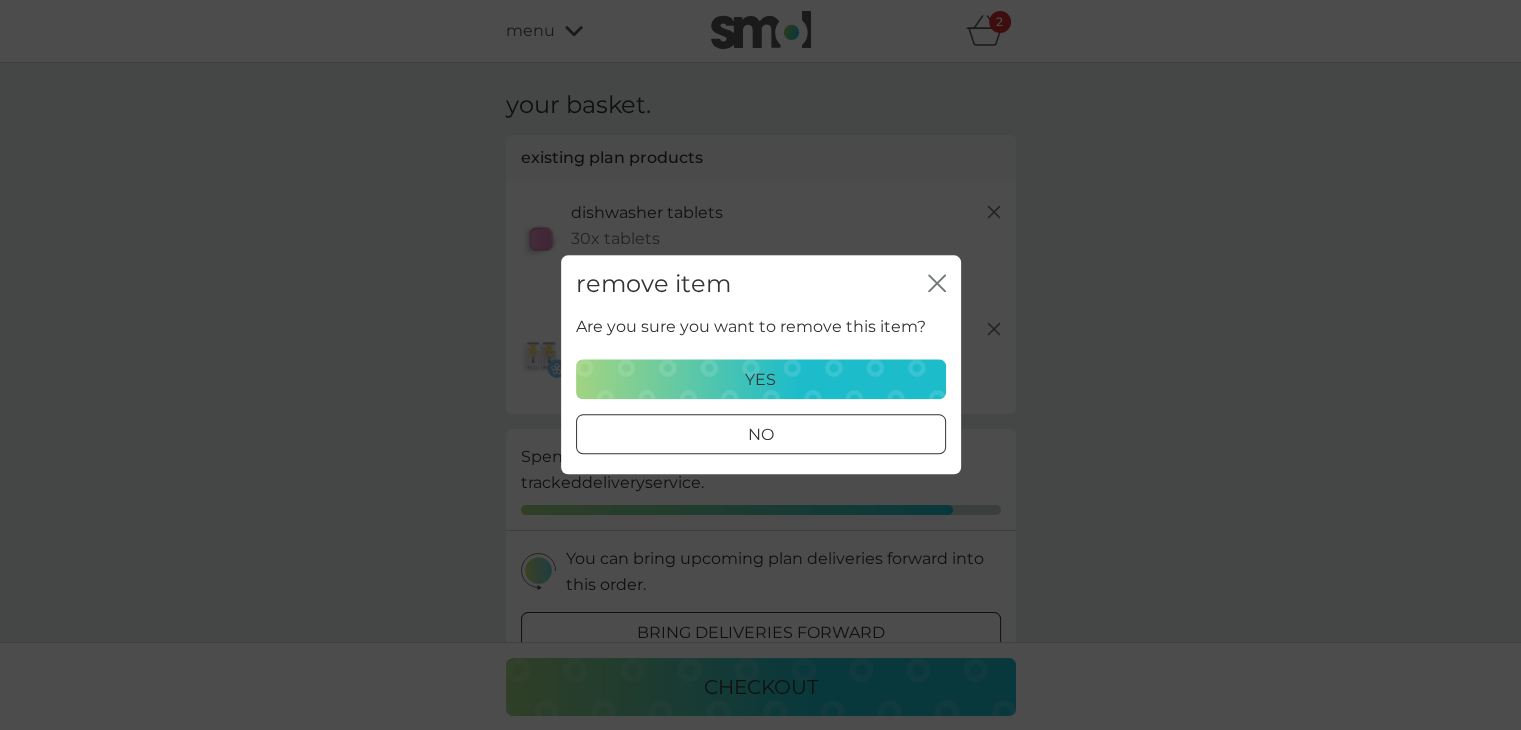click on "yes" at bounding box center (761, 380) 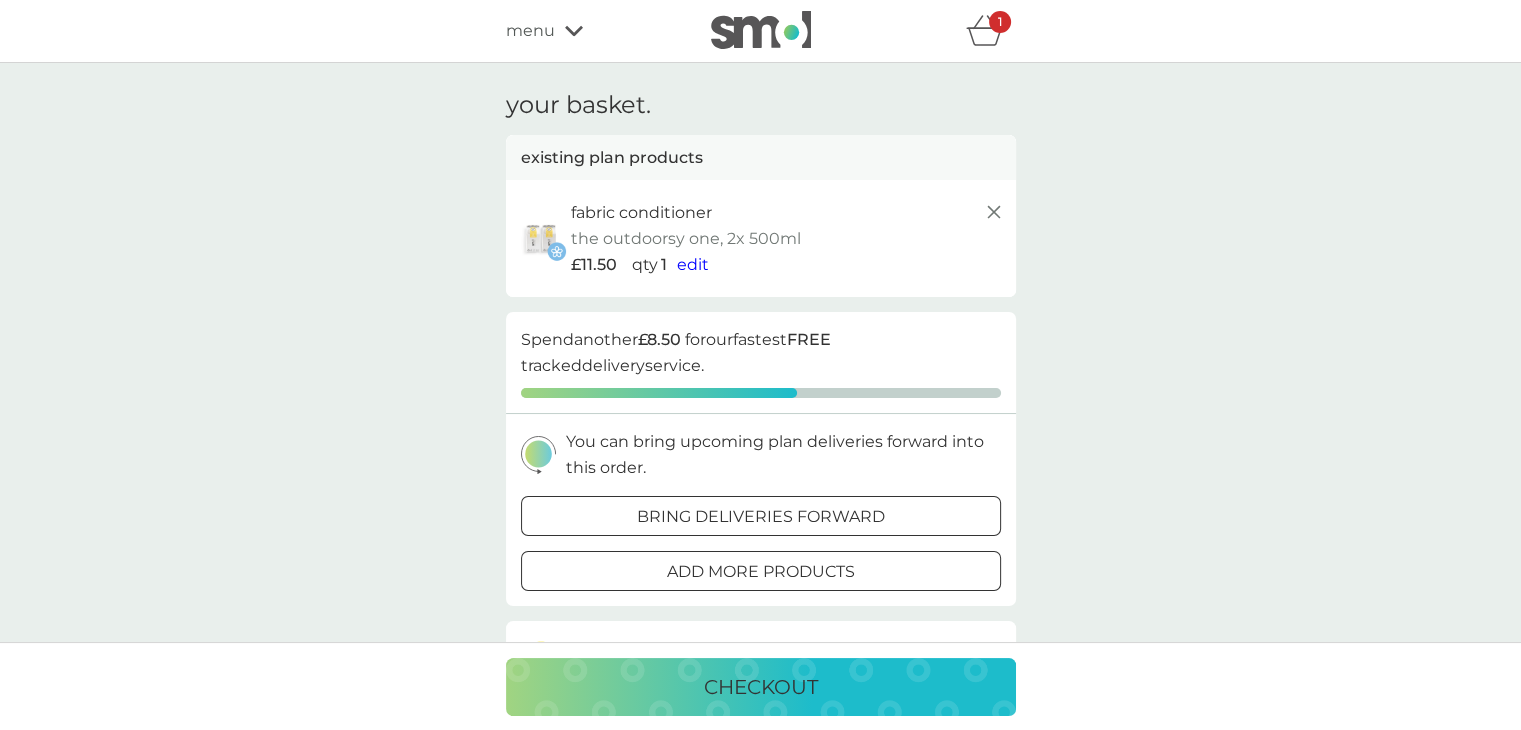 click 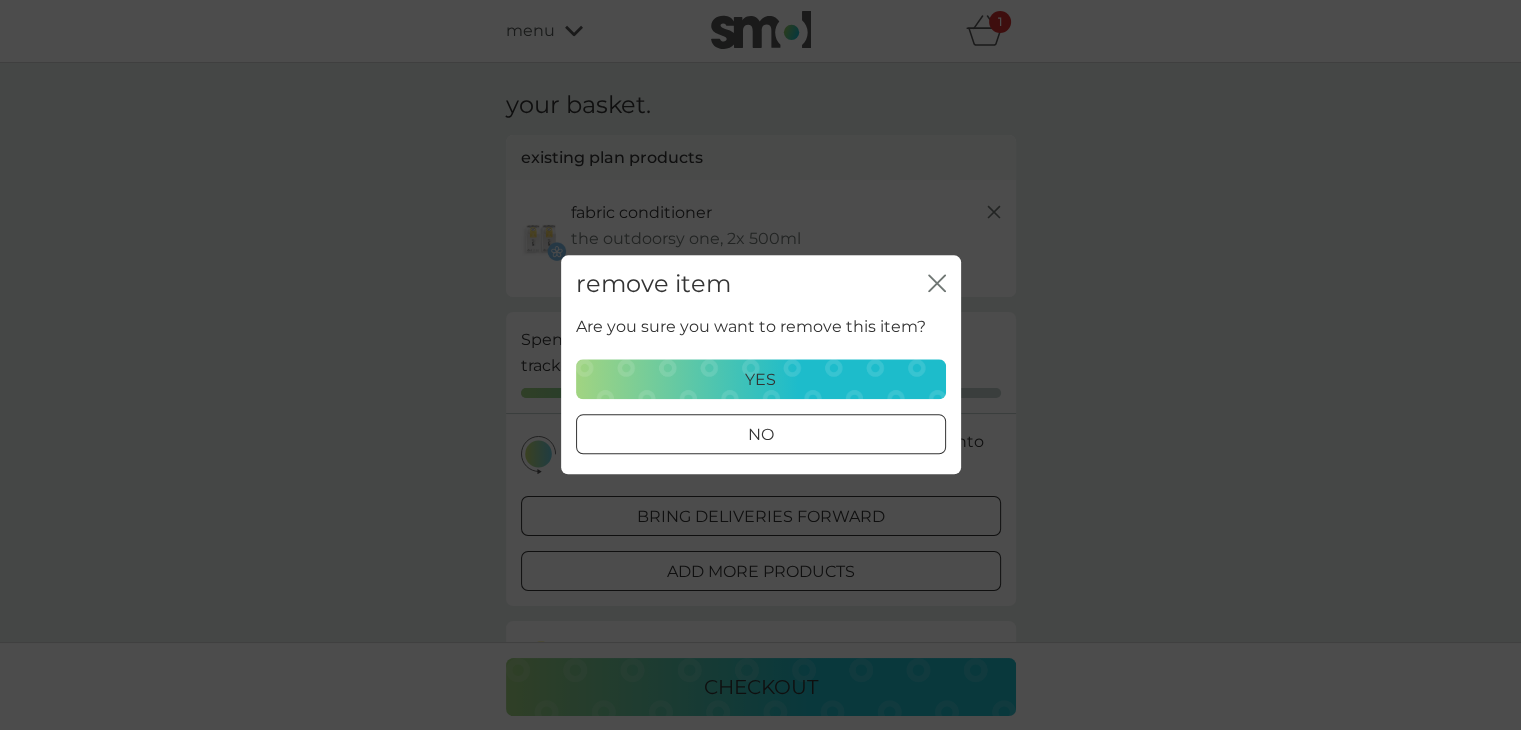 click on "yes" at bounding box center (761, 380) 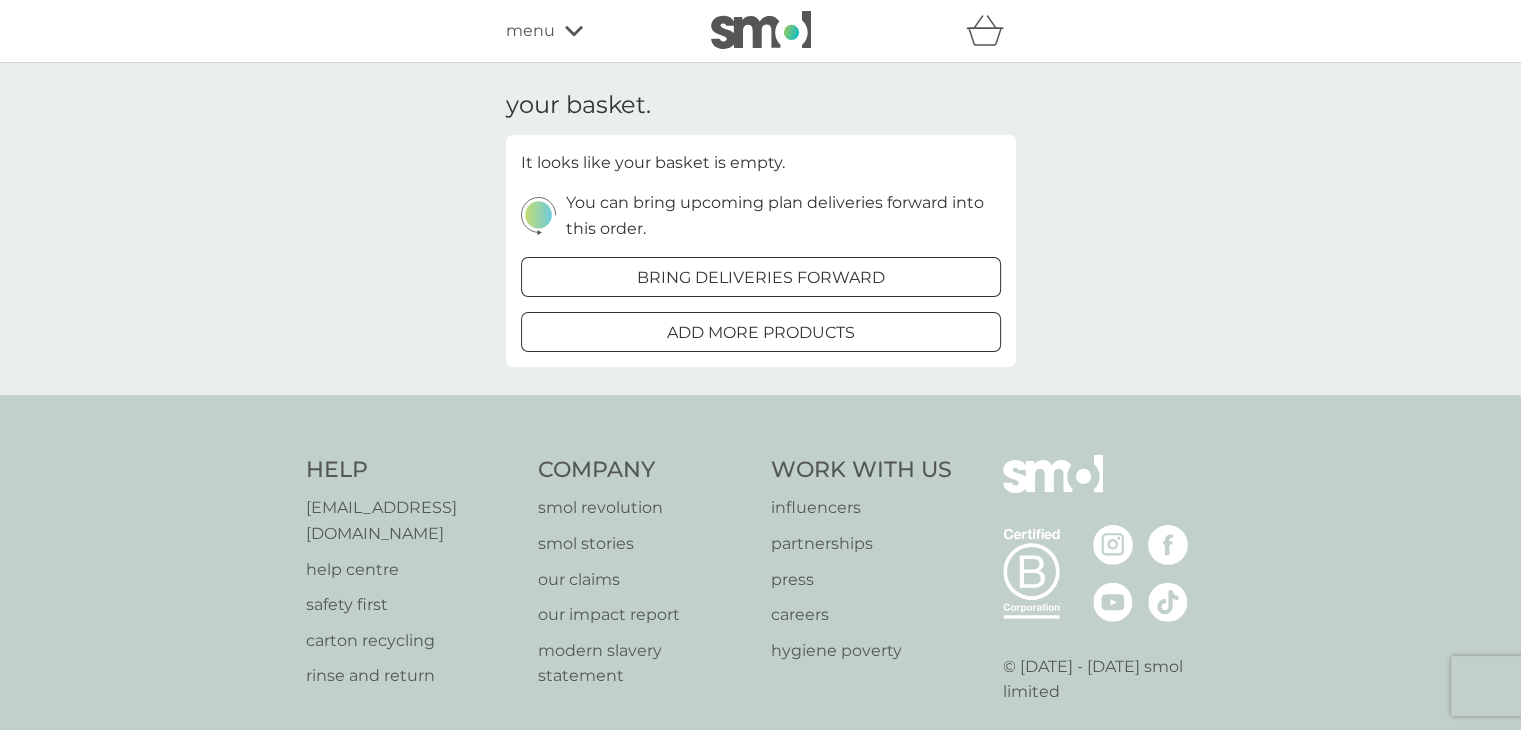 click on "menu" at bounding box center [591, 31] 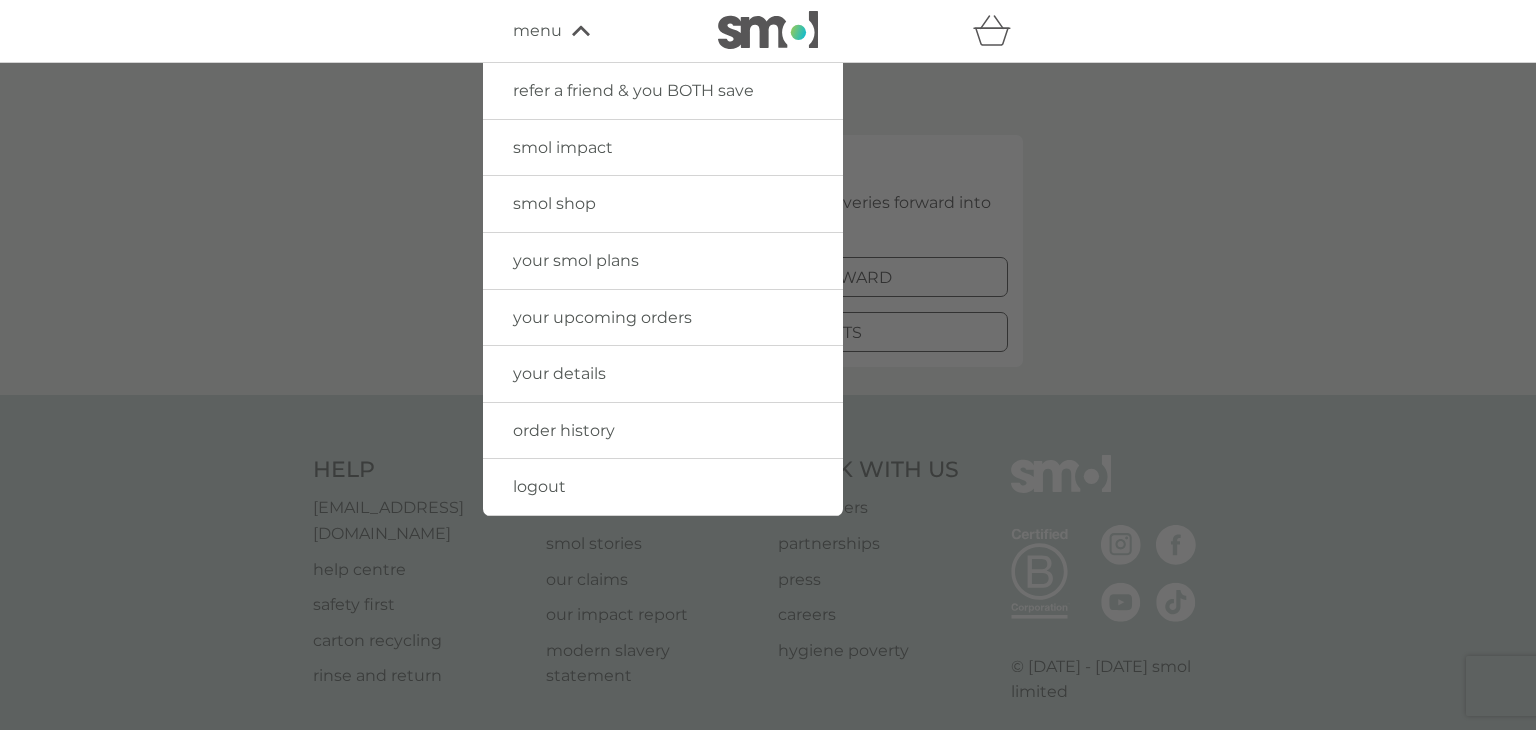 click on "your smol plans" at bounding box center (576, 260) 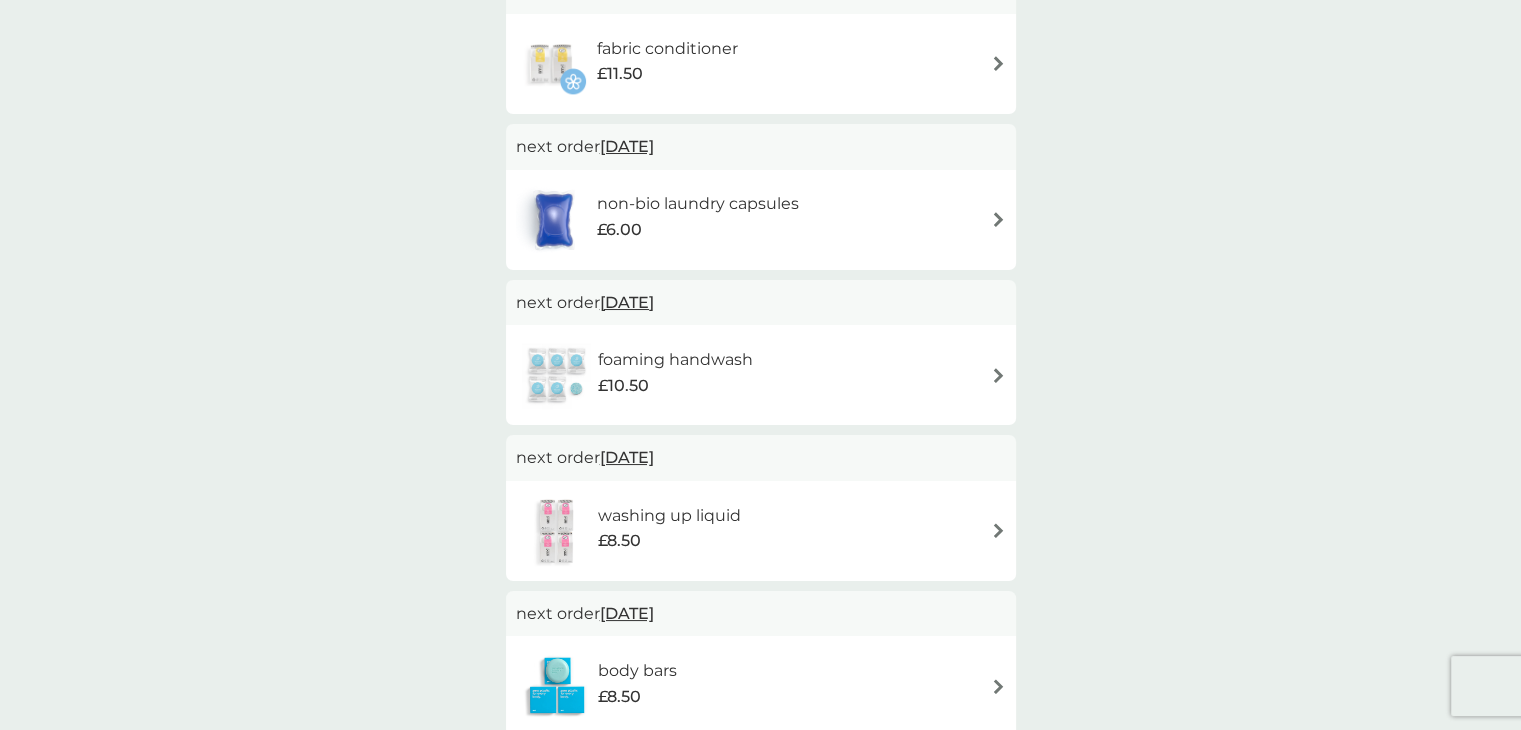 scroll, scrollTop: 764, scrollLeft: 0, axis: vertical 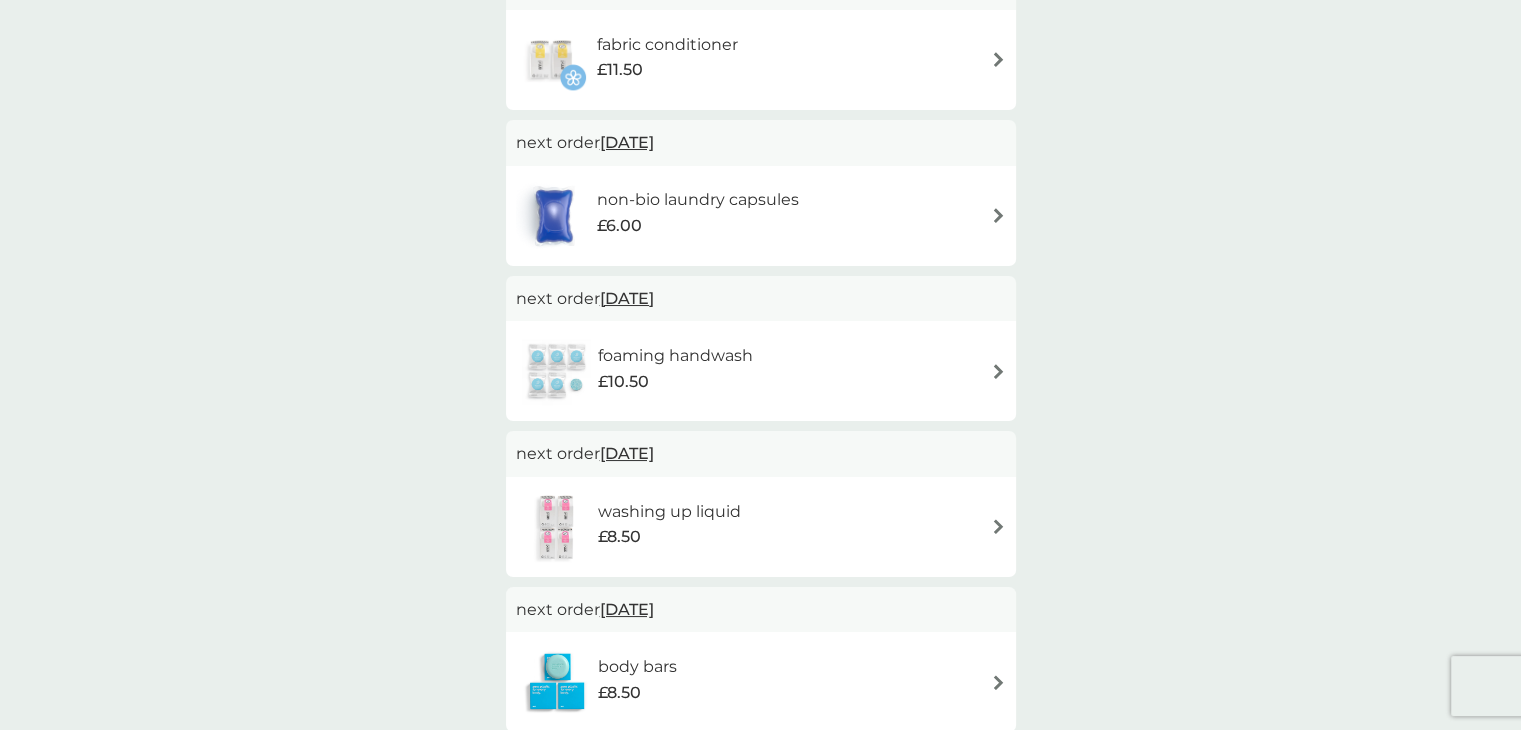 click at bounding box center (998, 371) 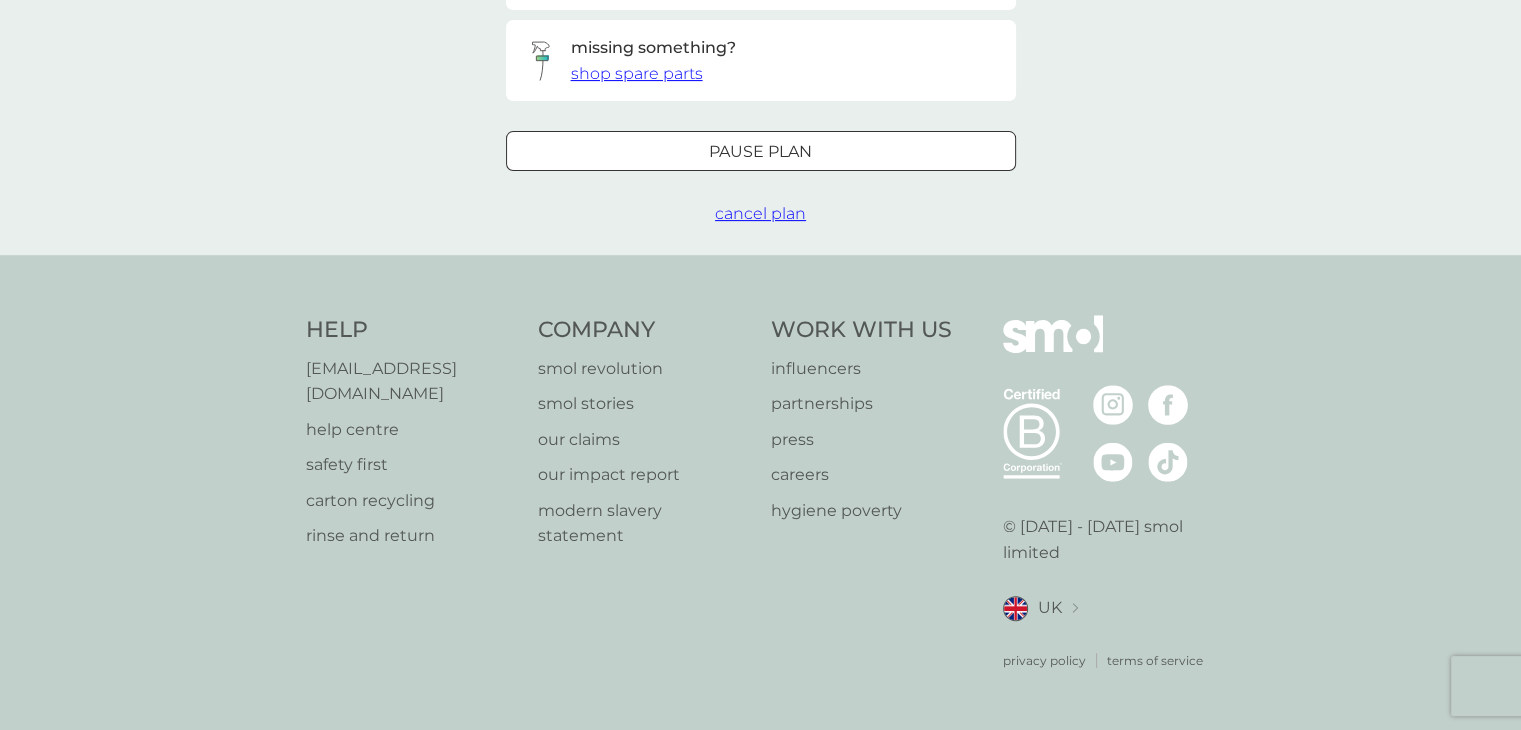 scroll, scrollTop: 0, scrollLeft: 0, axis: both 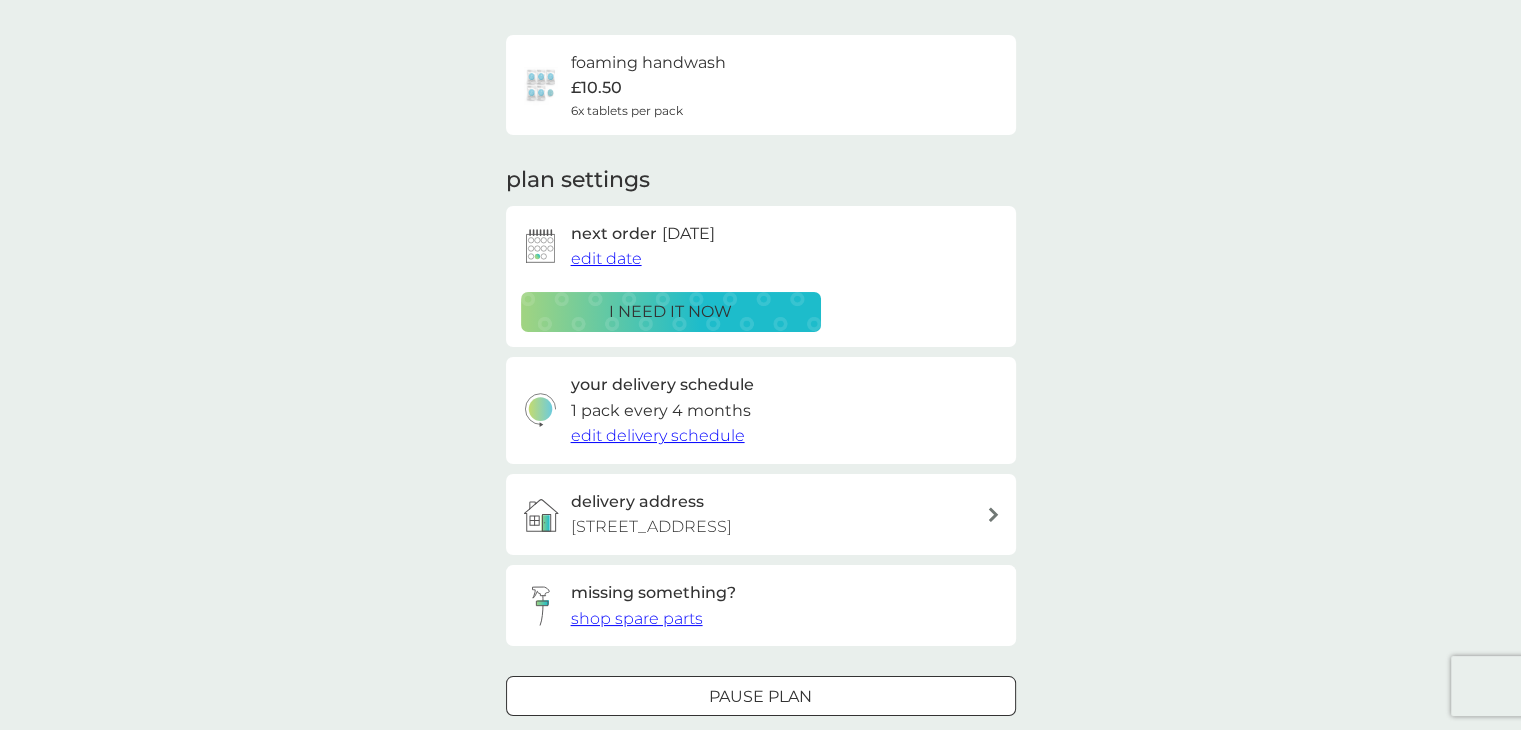 click on "i need it now" at bounding box center (670, 312) 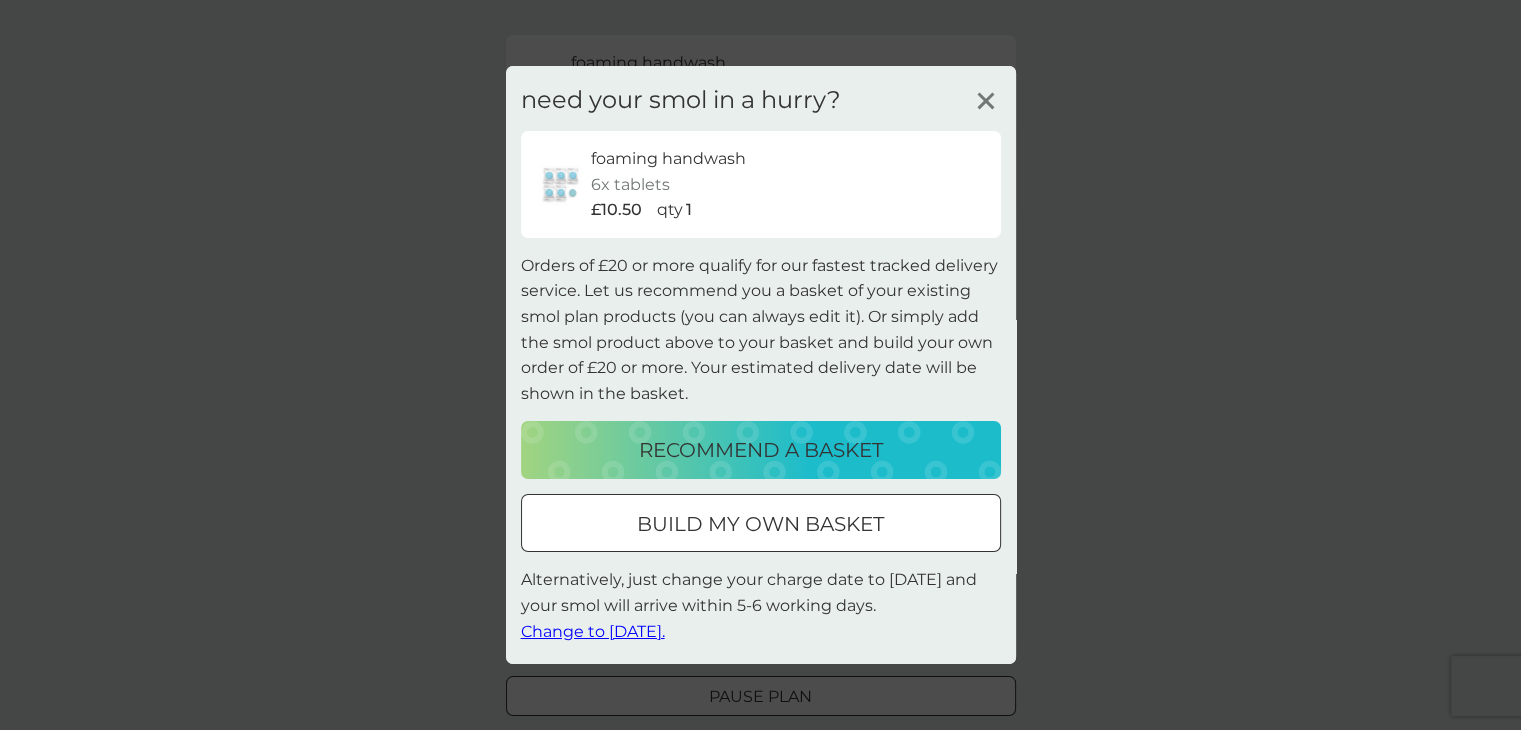 click on "build my own basket" at bounding box center [760, 524] 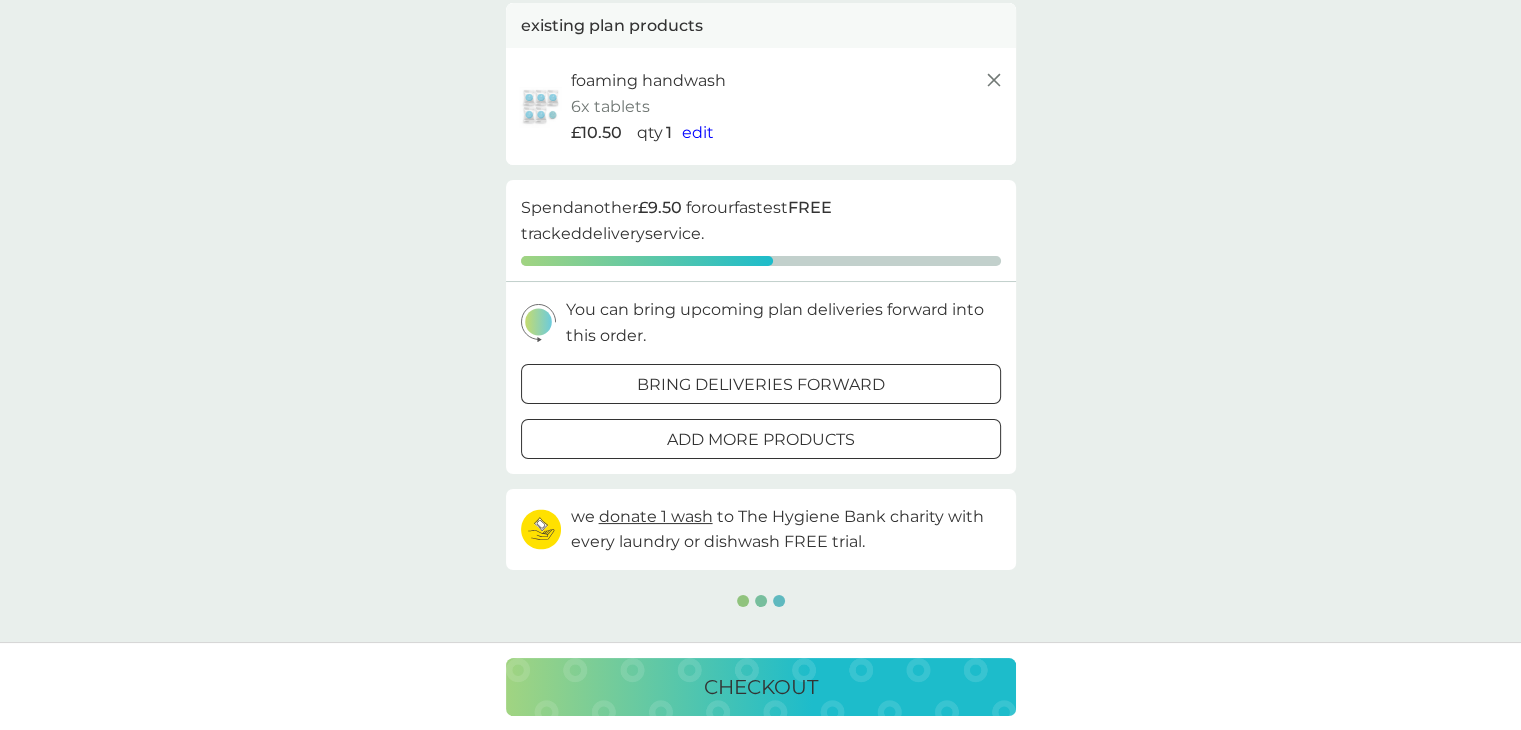 scroll, scrollTop: 0, scrollLeft: 0, axis: both 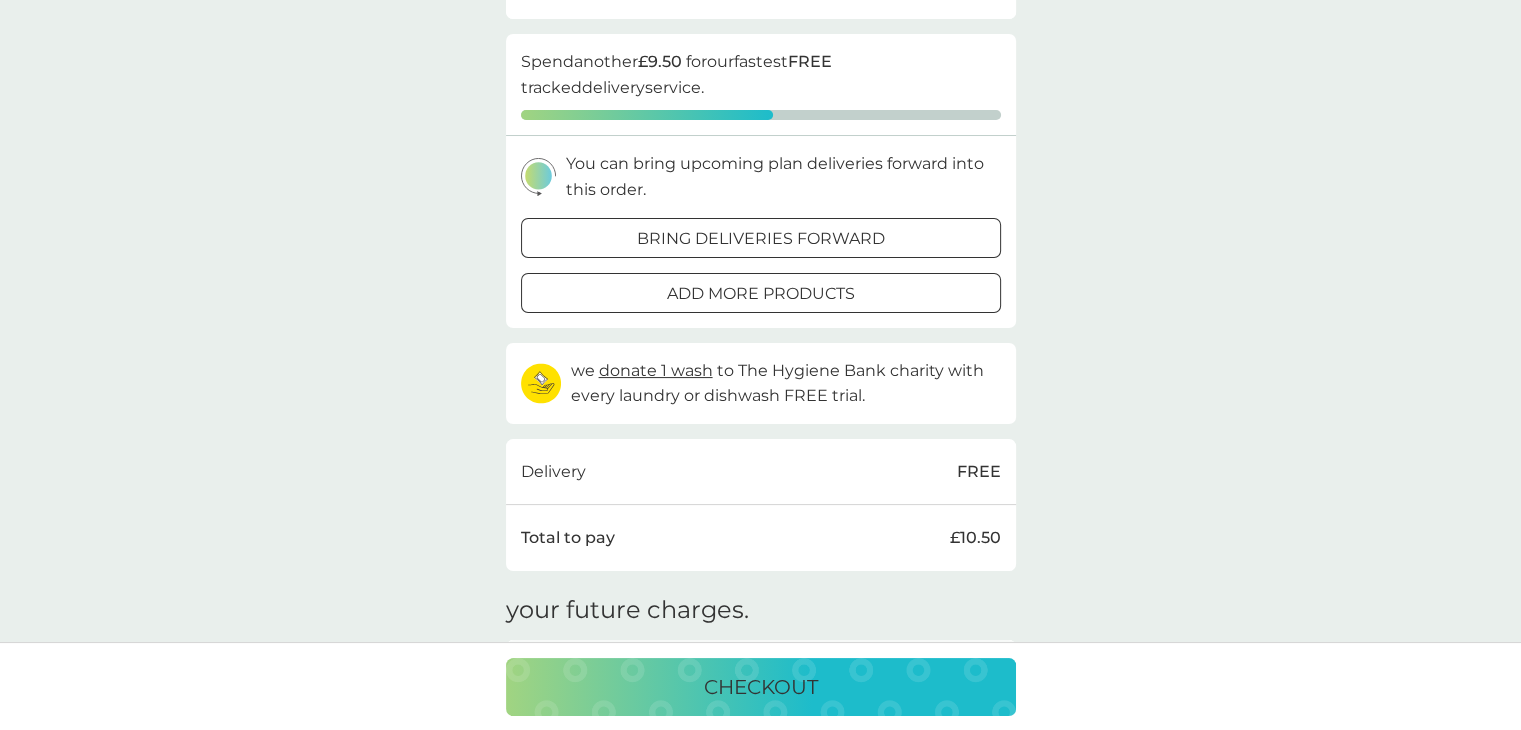 click on "add more products" at bounding box center [761, 294] 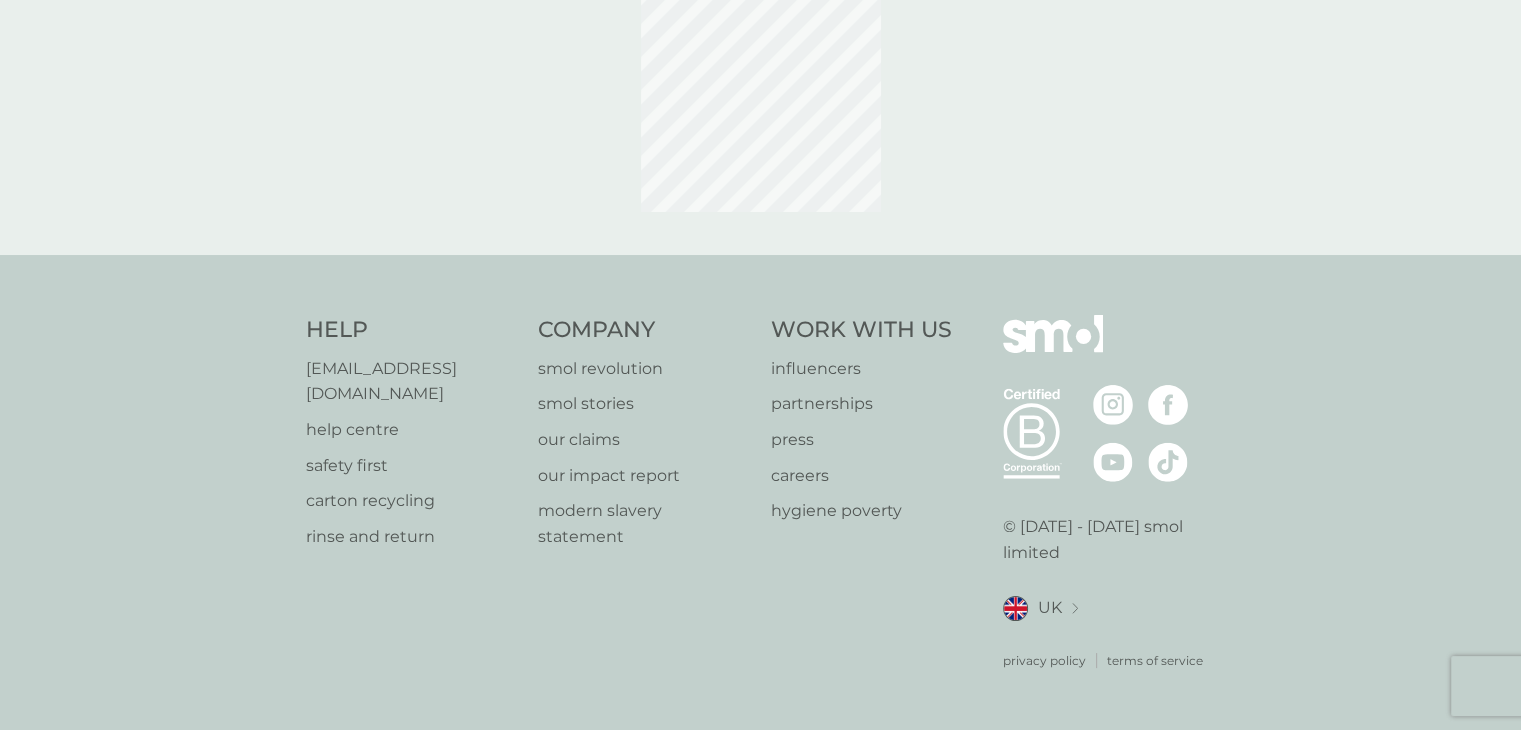 scroll, scrollTop: 0, scrollLeft: 0, axis: both 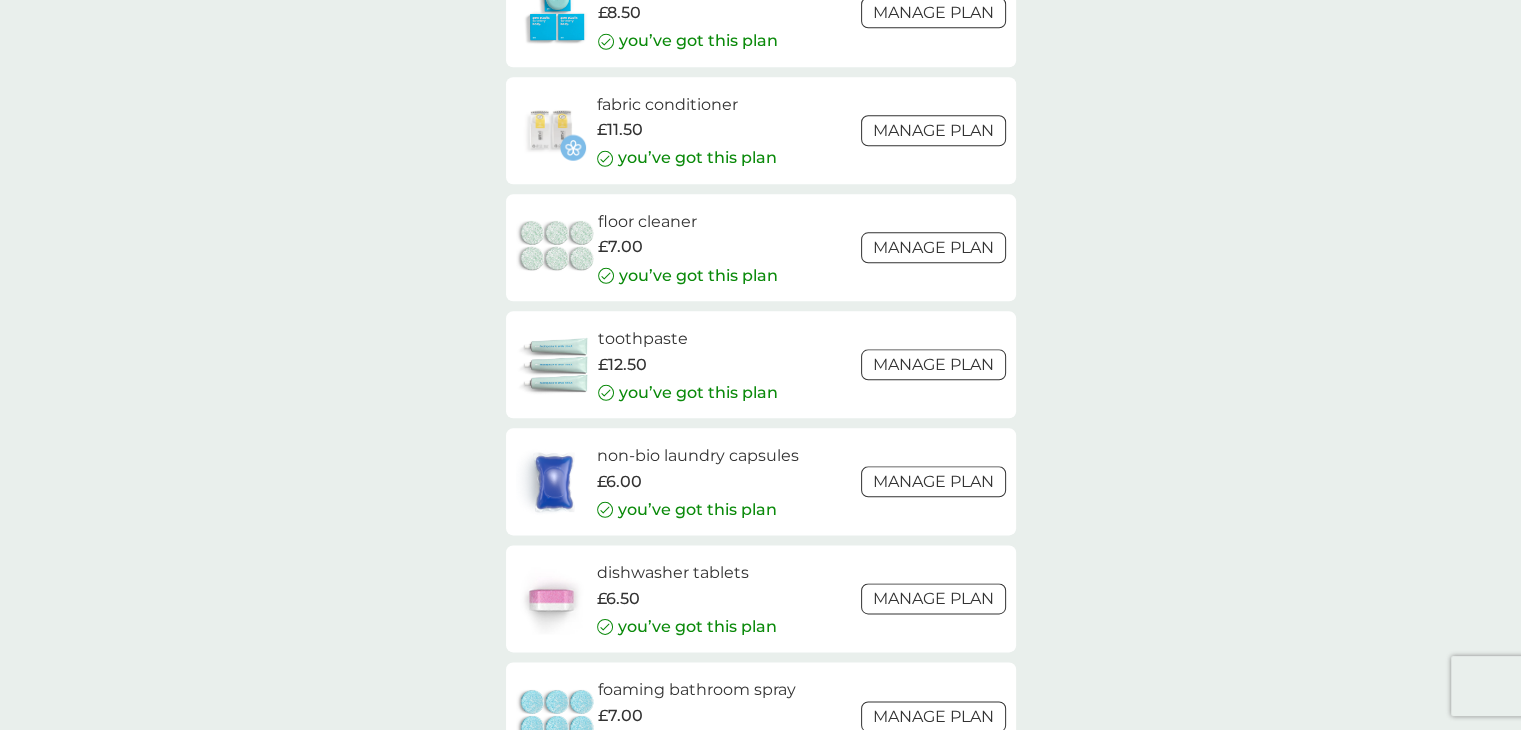 click on "Manage plan" at bounding box center [933, 364] 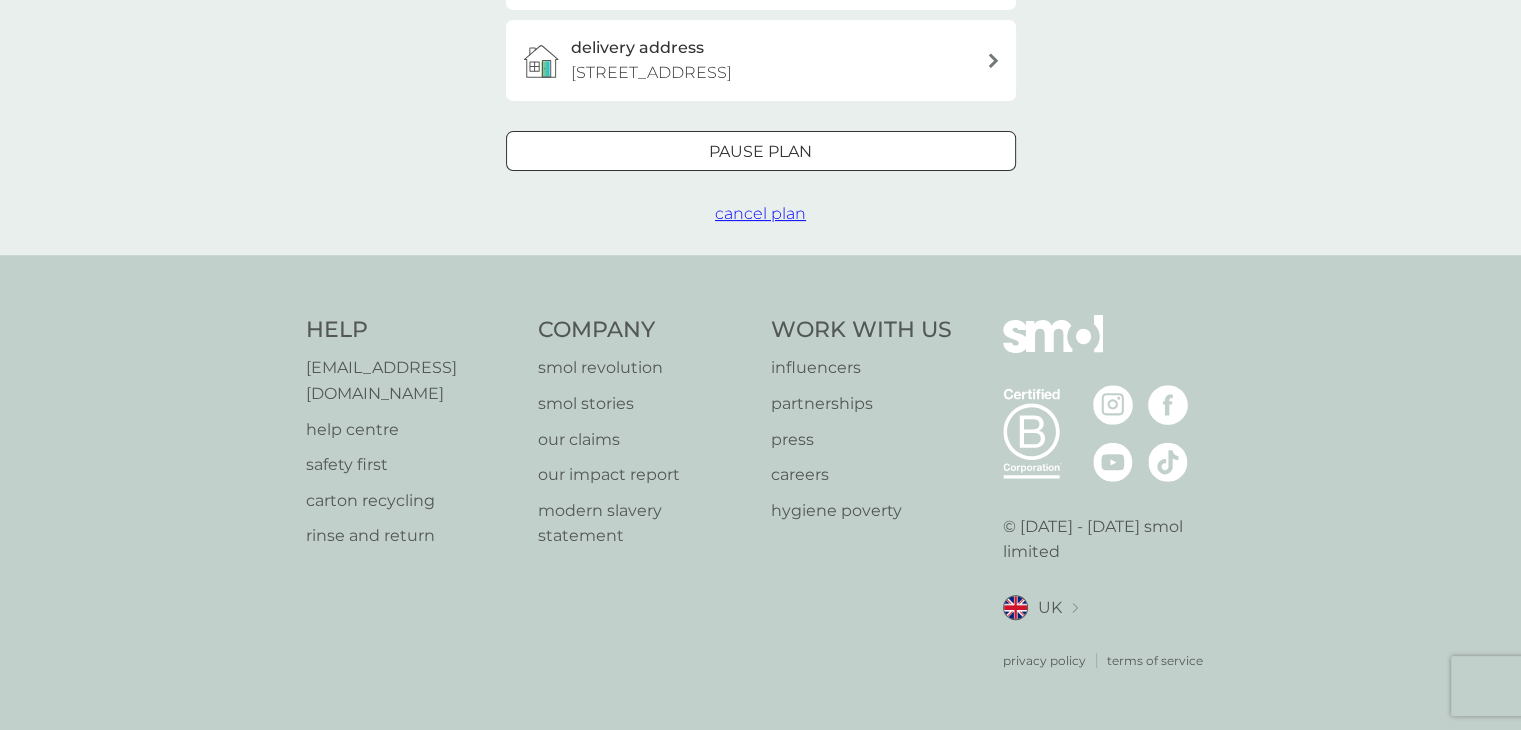 scroll, scrollTop: 0, scrollLeft: 0, axis: both 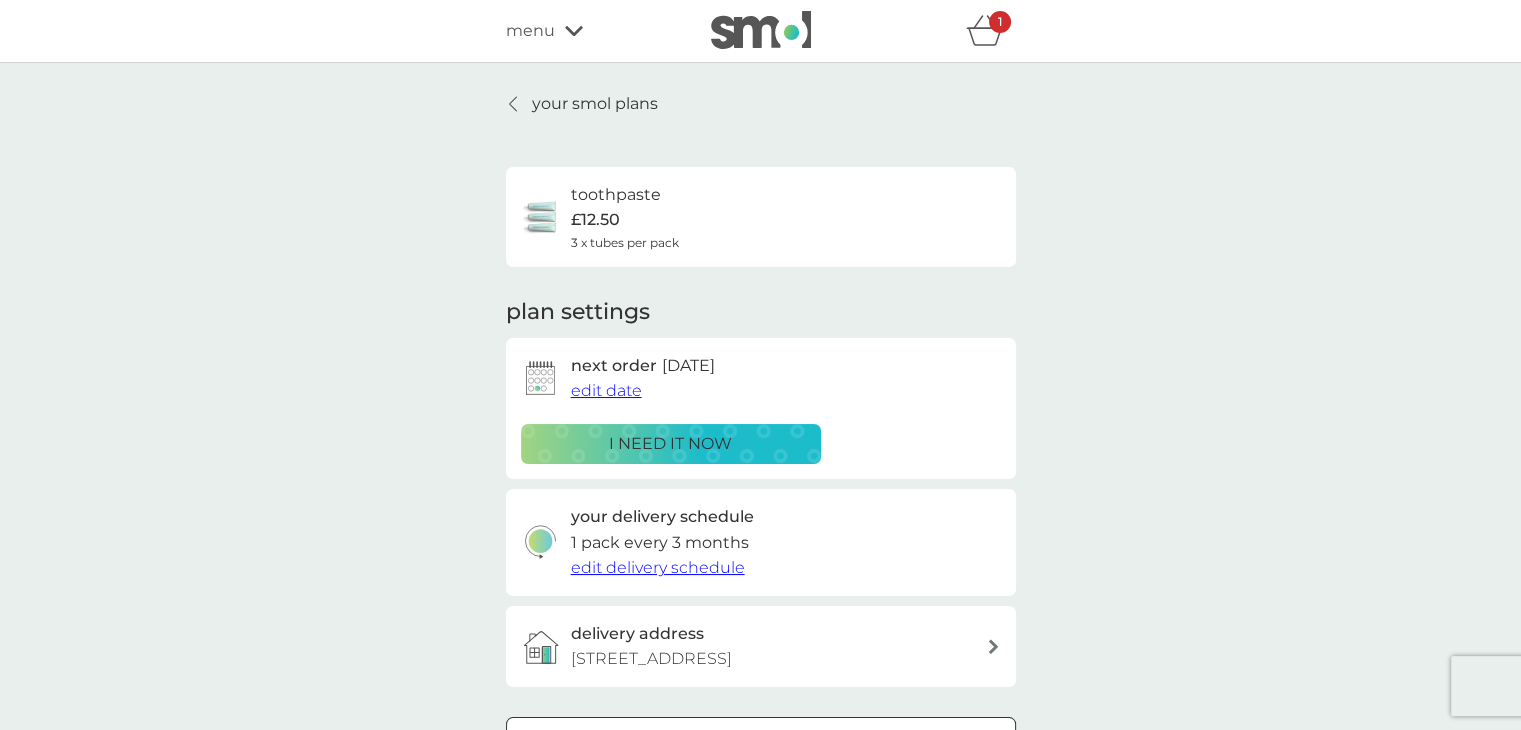 click on "i need it now" at bounding box center [670, 444] 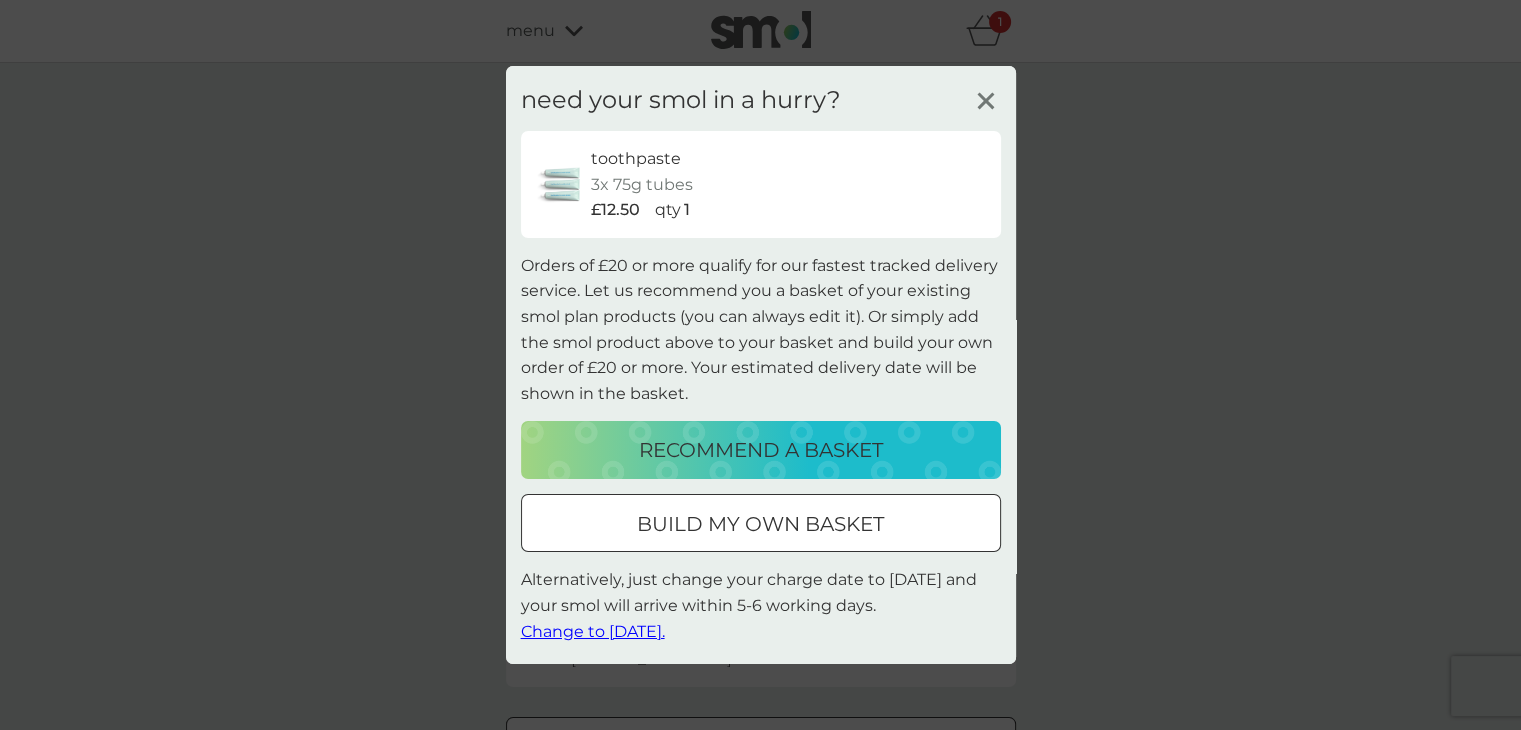 click on "build my own basket" at bounding box center (760, 524) 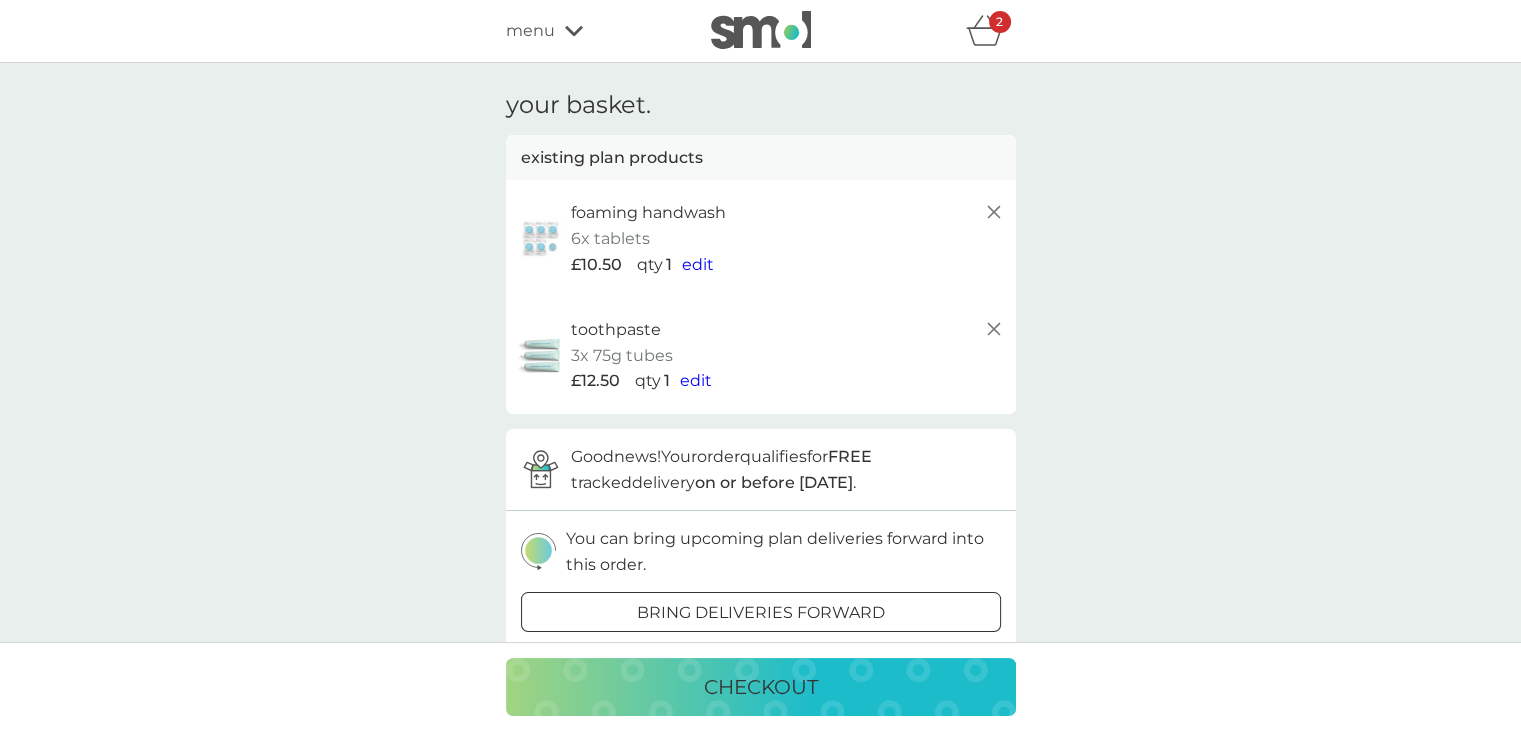click on "bring deliveries forward" at bounding box center (761, 613) 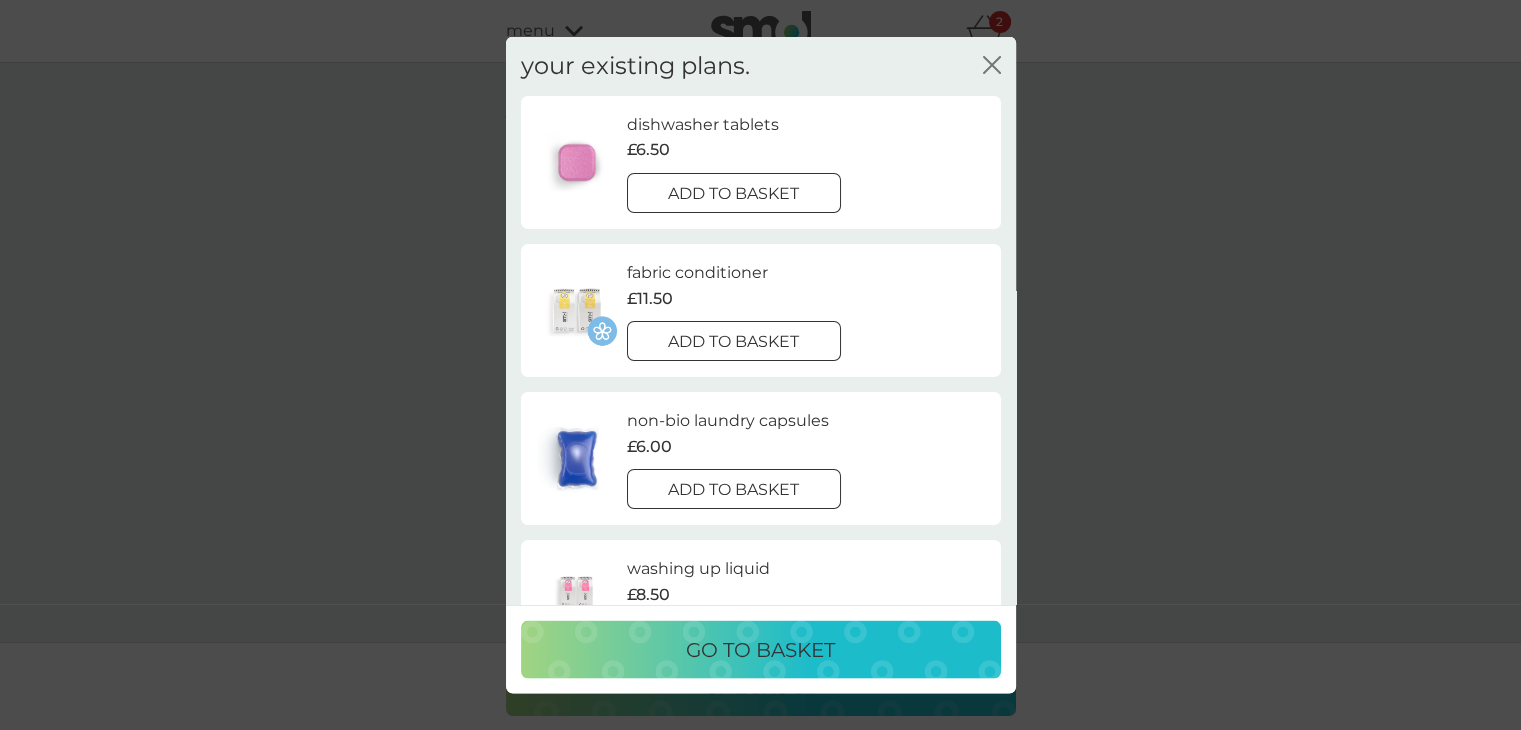 click on "add to basket" at bounding box center (733, 193) 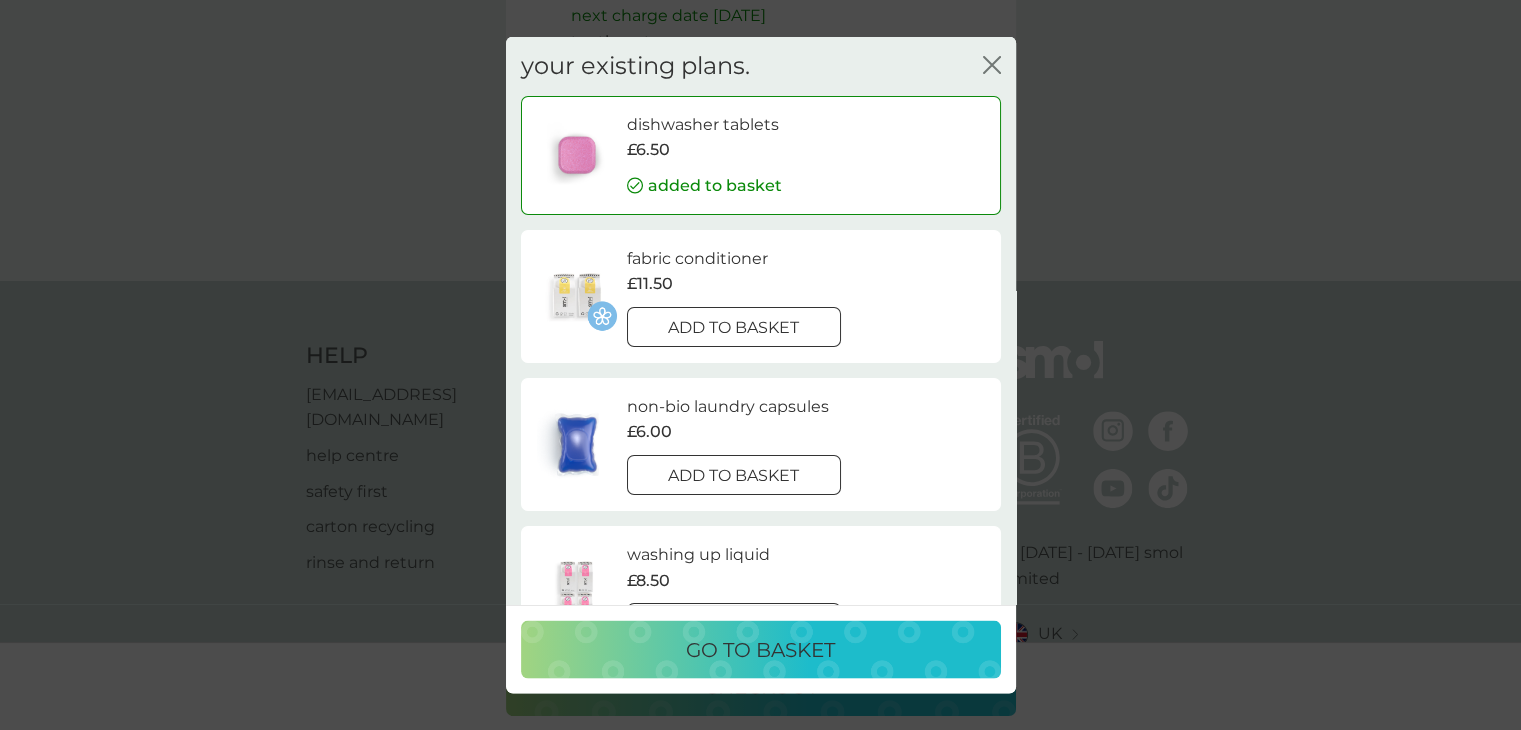scroll, scrollTop: 1322, scrollLeft: 0, axis: vertical 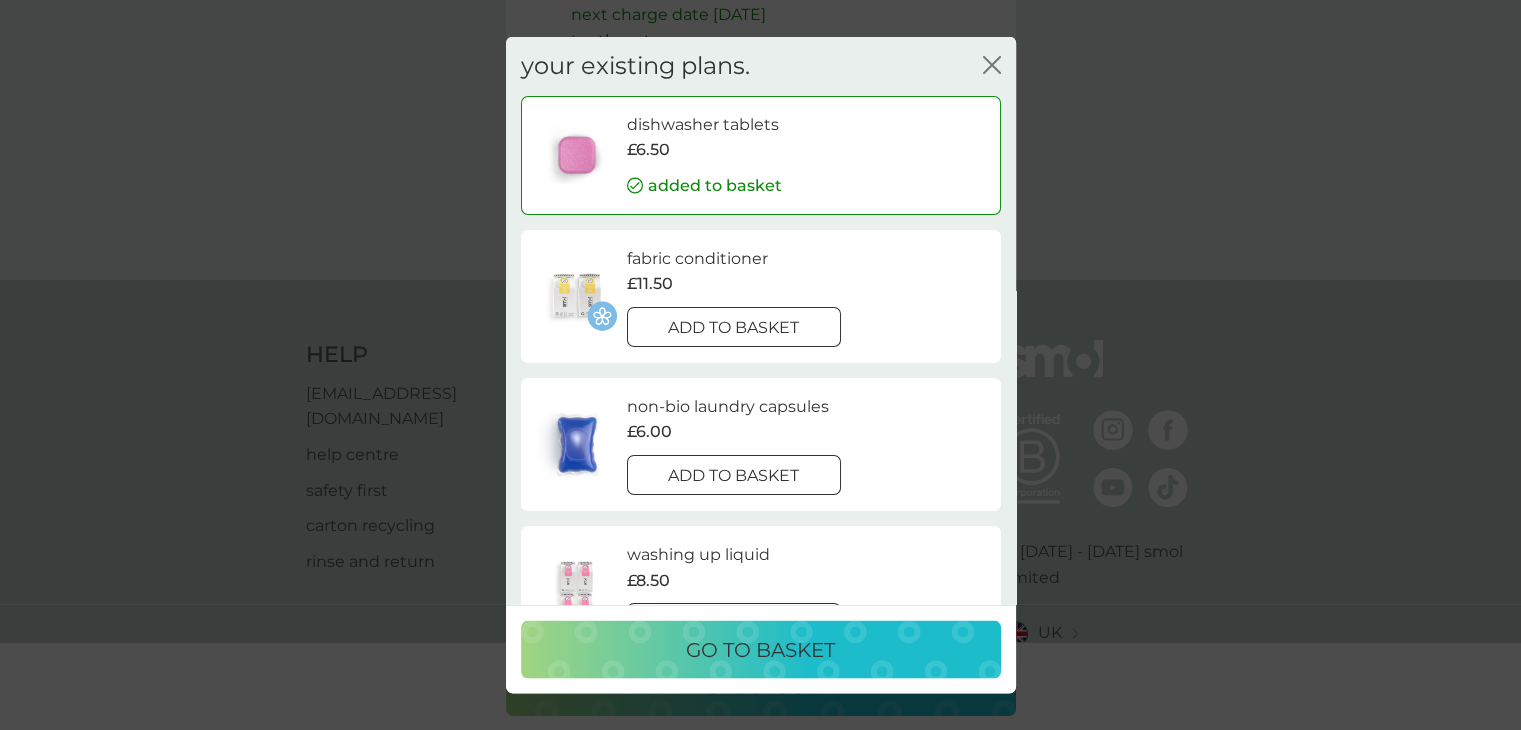 click on "your existing plans. close dishwasher tablets £6.50 added to basket fabric conditioner £11.50 add to basket non-bio laundry capsules £6.00 add to basket washing up liquid £8.50 add to basket body bars £8.50 add to basket stain gel £12.50 add to basket floor cleaner £7.00 add to basket foaming bathroom spray £7.00 add to basket We'll recalculate your next charge date for each plan product added." at bounding box center [761, 321] 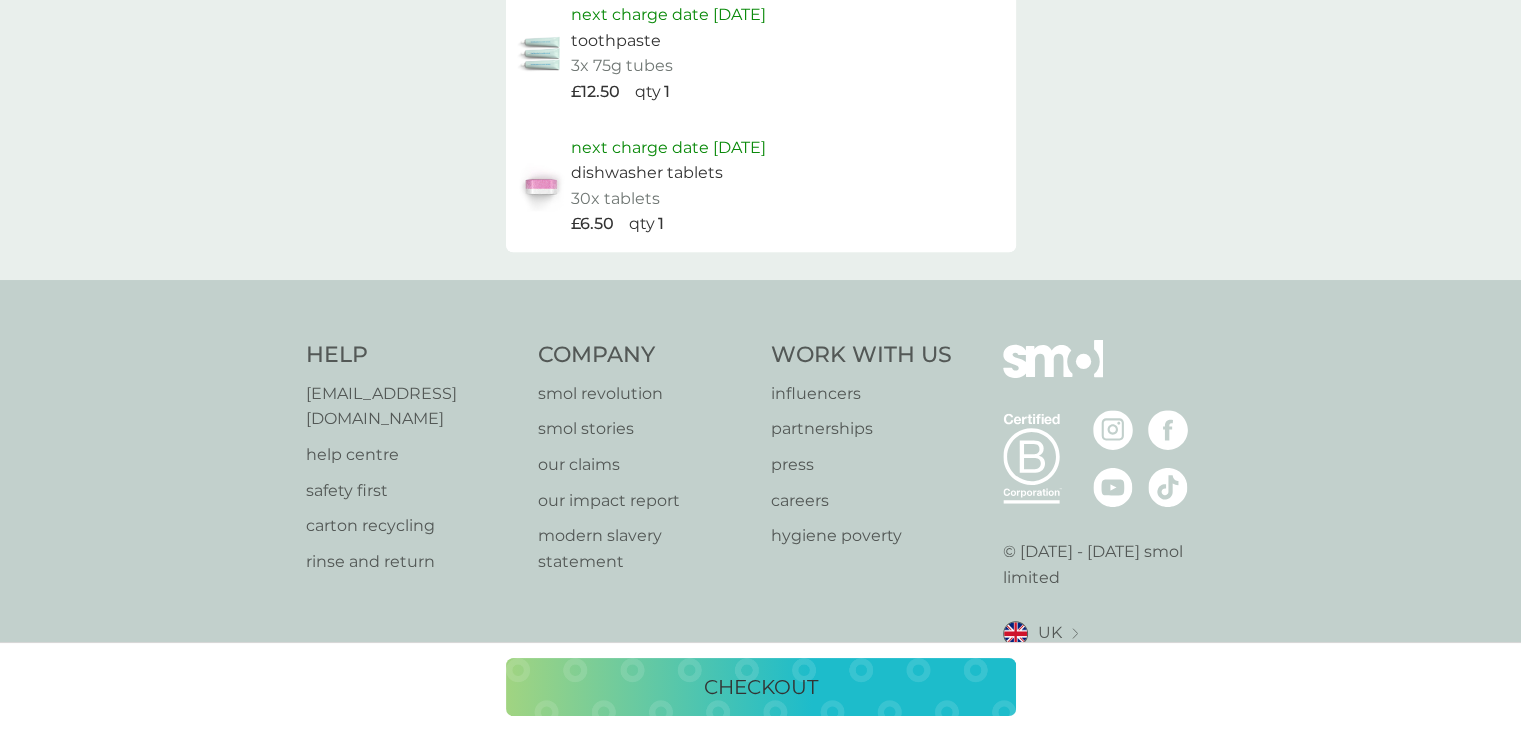 scroll, scrollTop: 364, scrollLeft: 0, axis: vertical 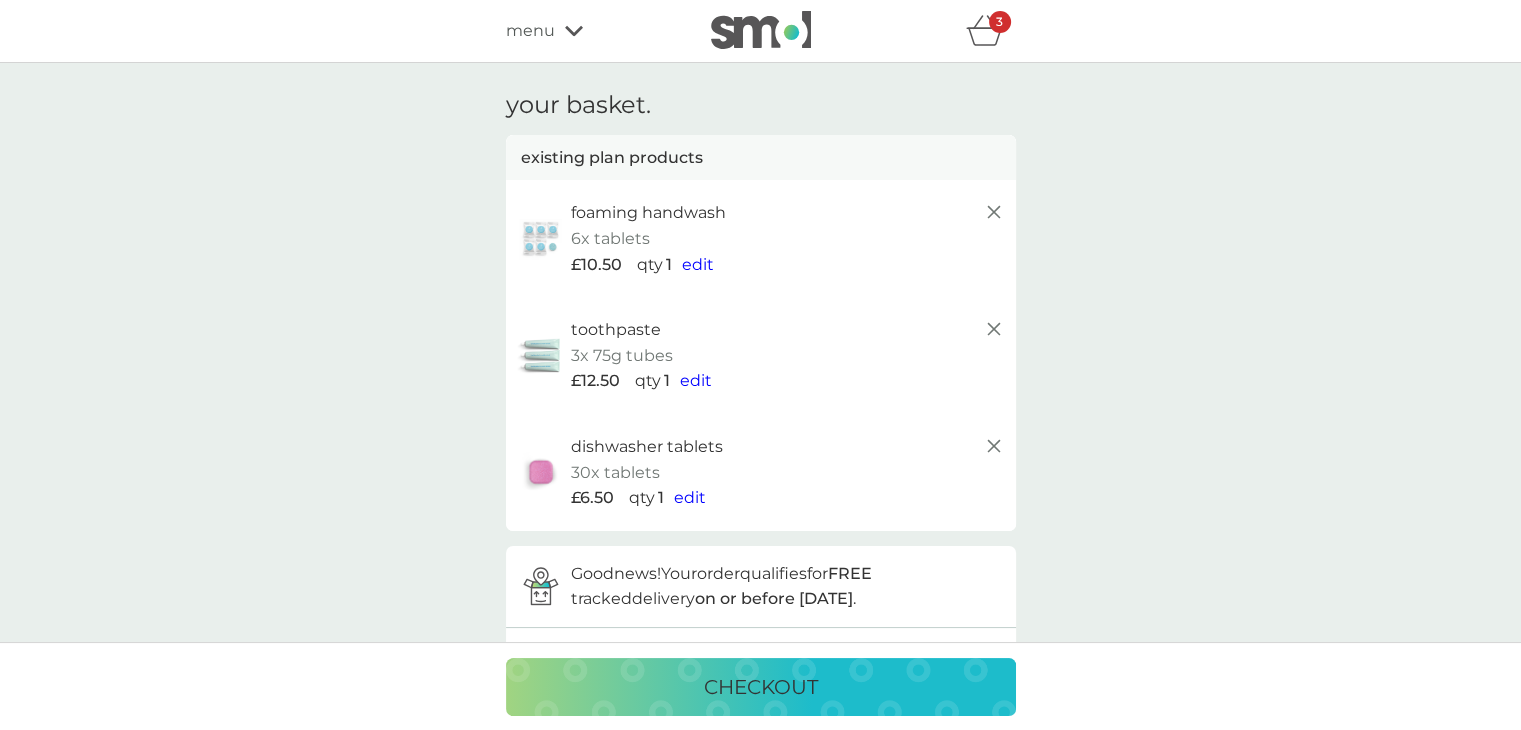 click on "checkout" at bounding box center (761, 687) 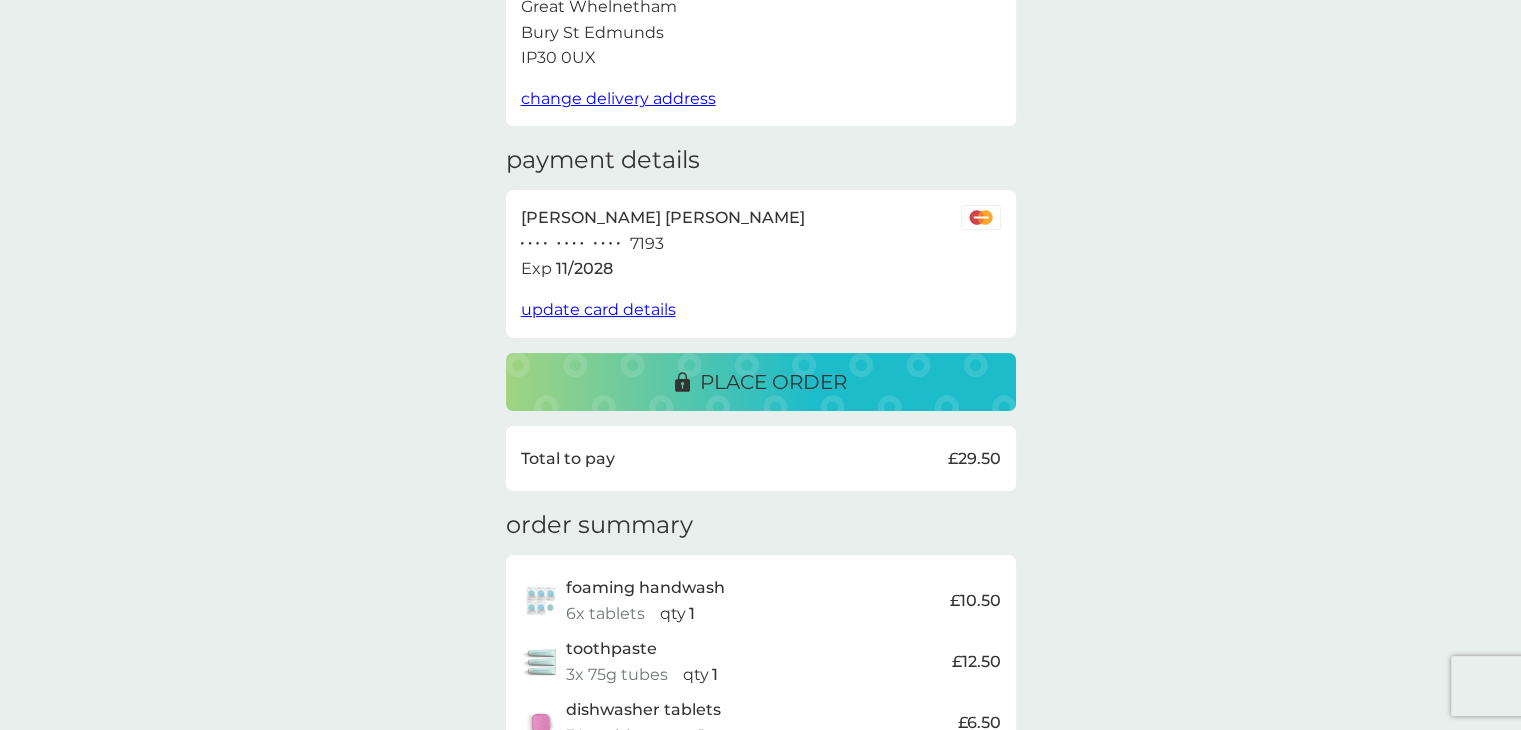 scroll, scrollTop: 205, scrollLeft: 0, axis: vertical 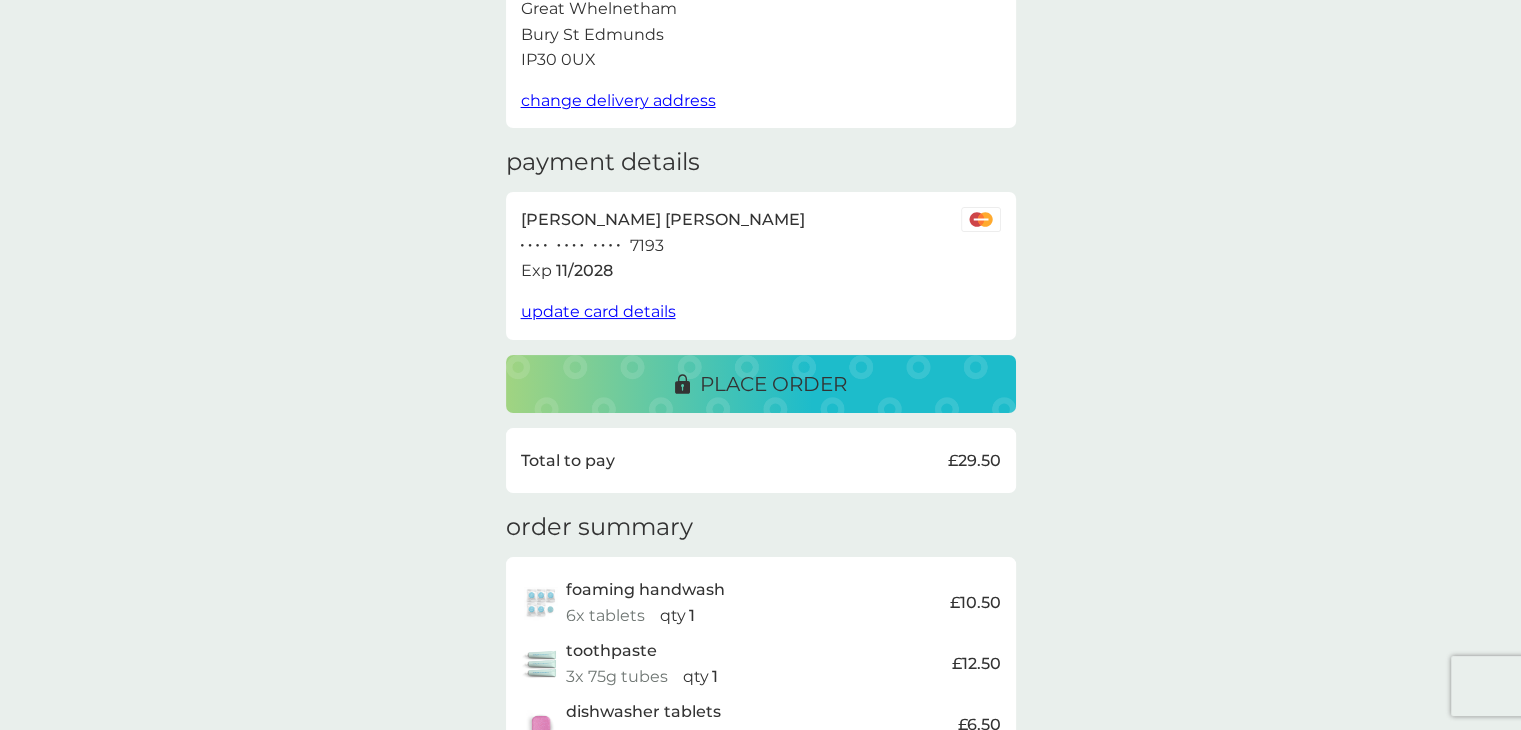 click on "place order" at bounding box center (773, 384) 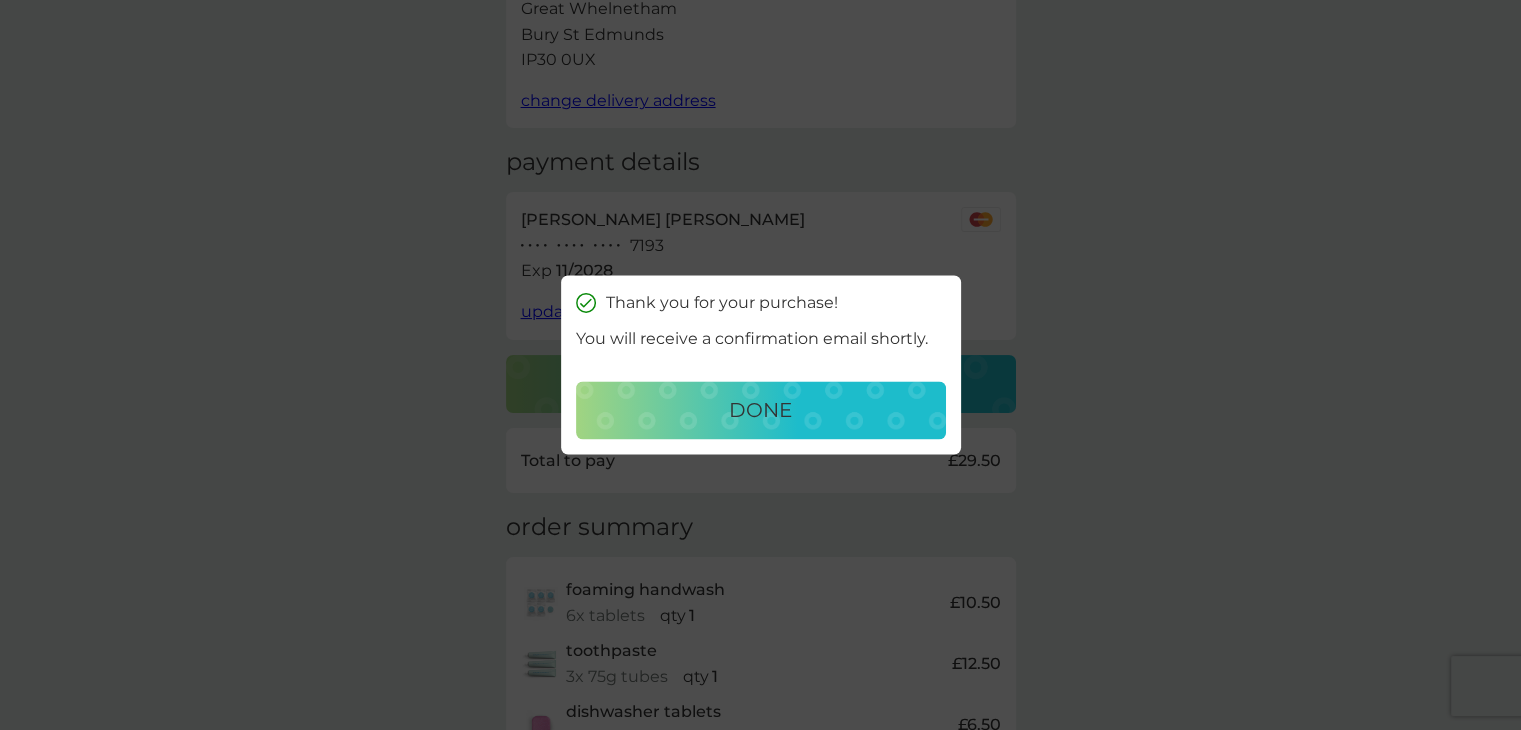 click on "done" at bounding box center [760, 411] 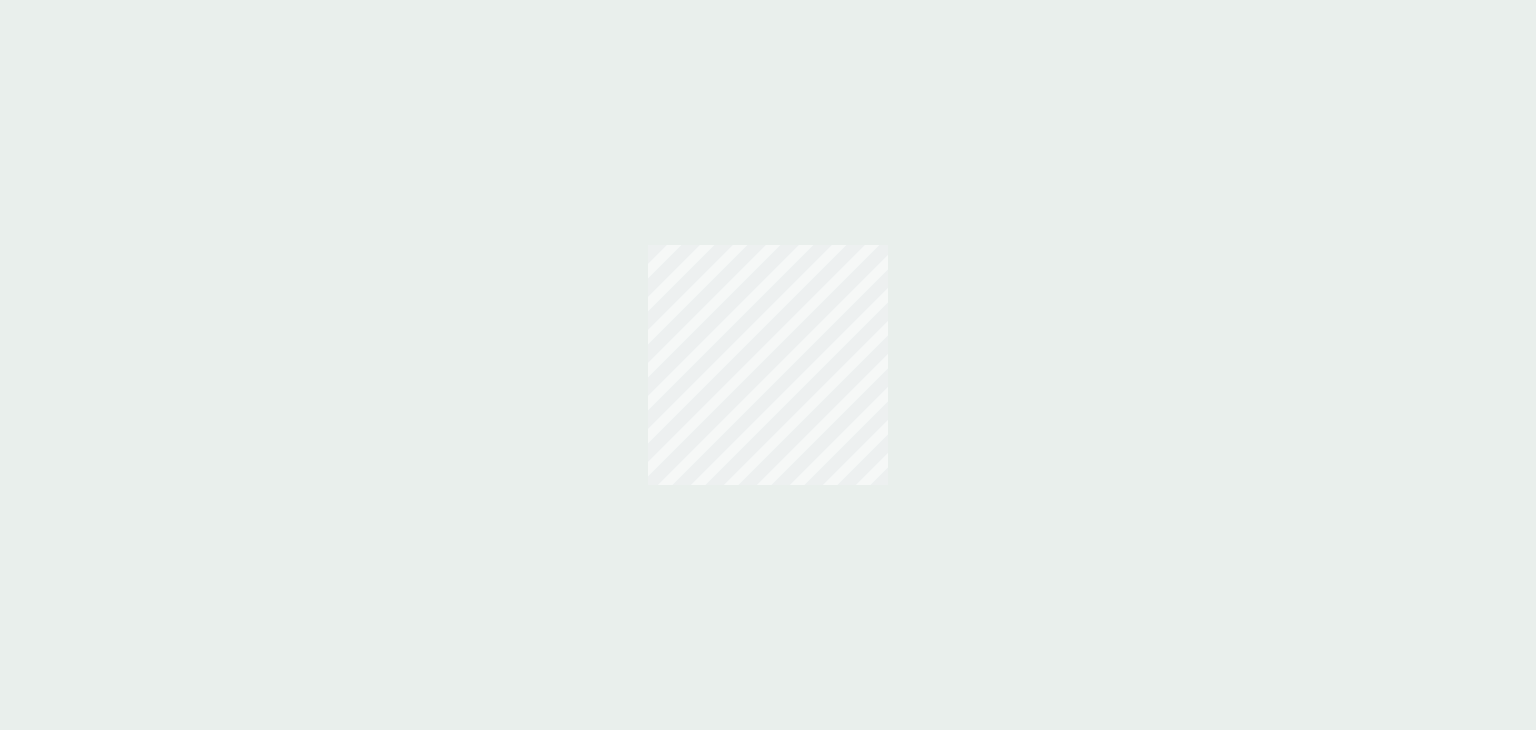 scroll, scrollTop: 0, scrollLeft: 0, axis: both 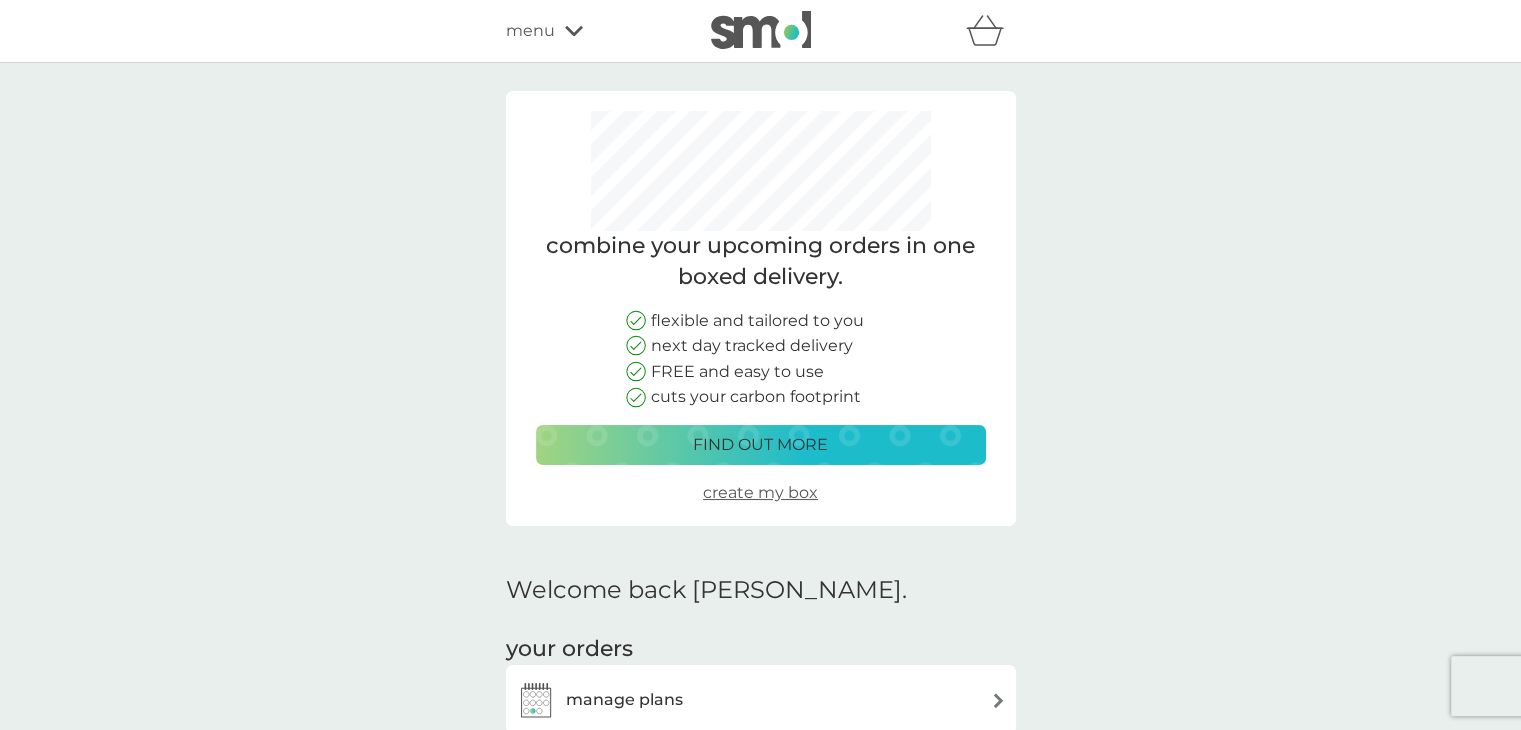 click 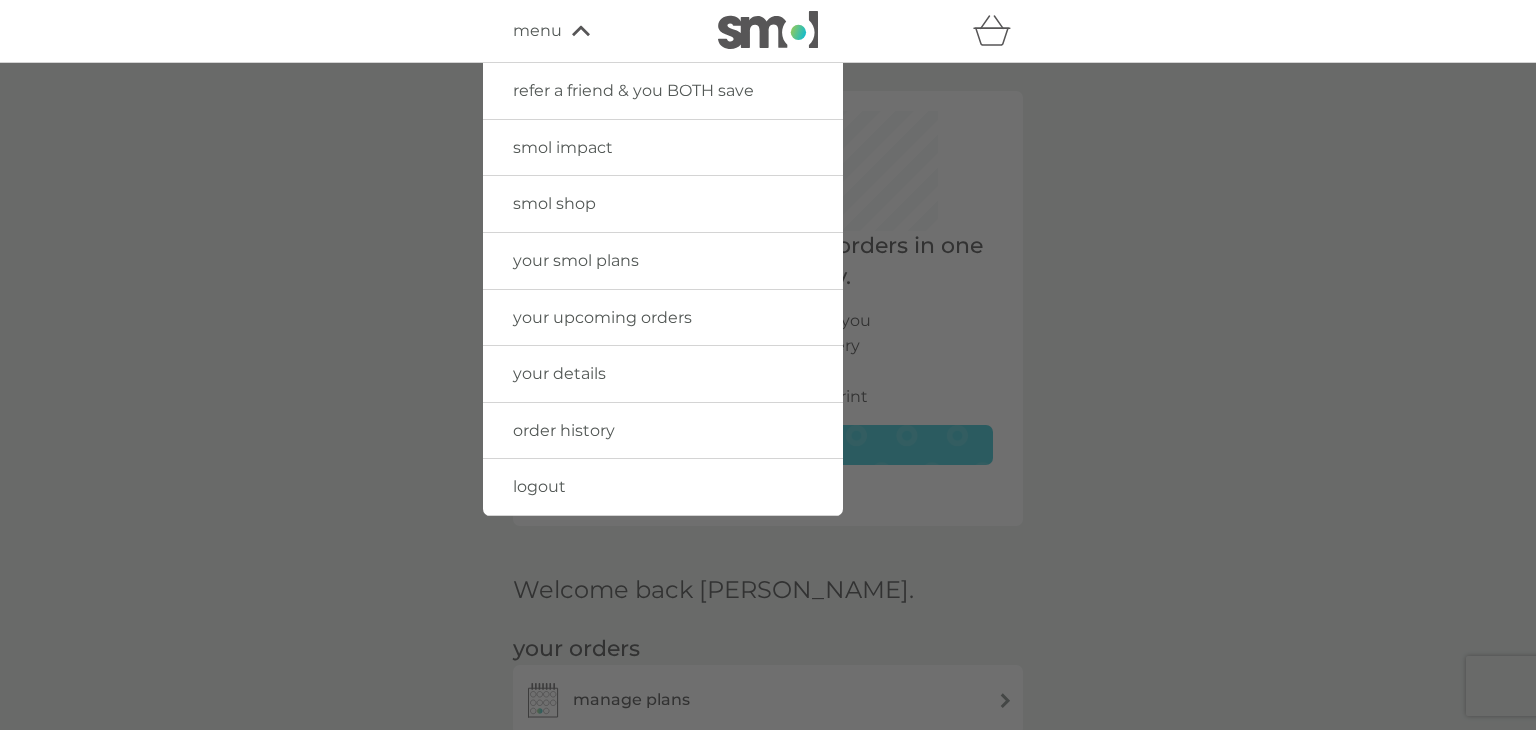click on "logout" at bounding box center [539, 486] 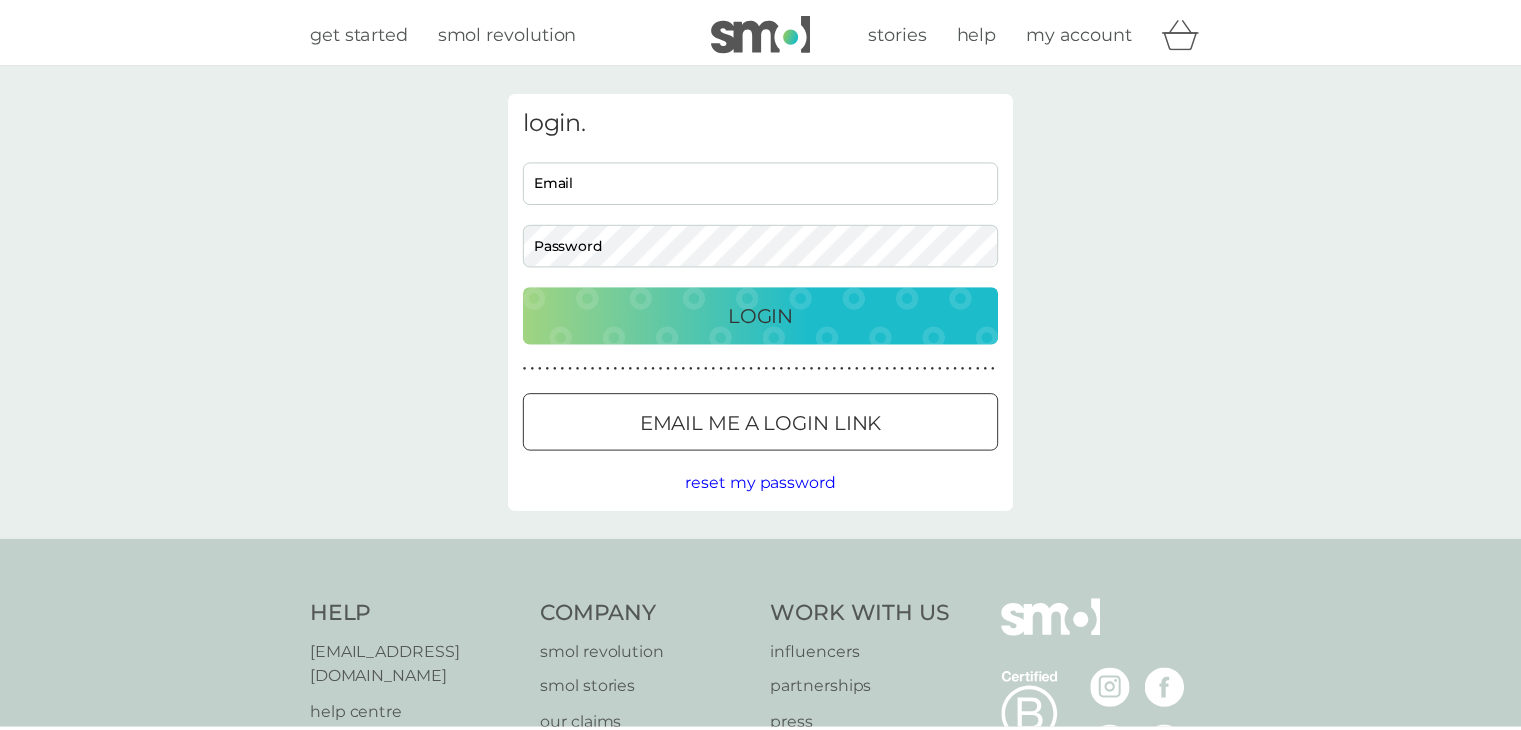 scroll, scrollTop: 0, scrollLeft: 0, axis: both 